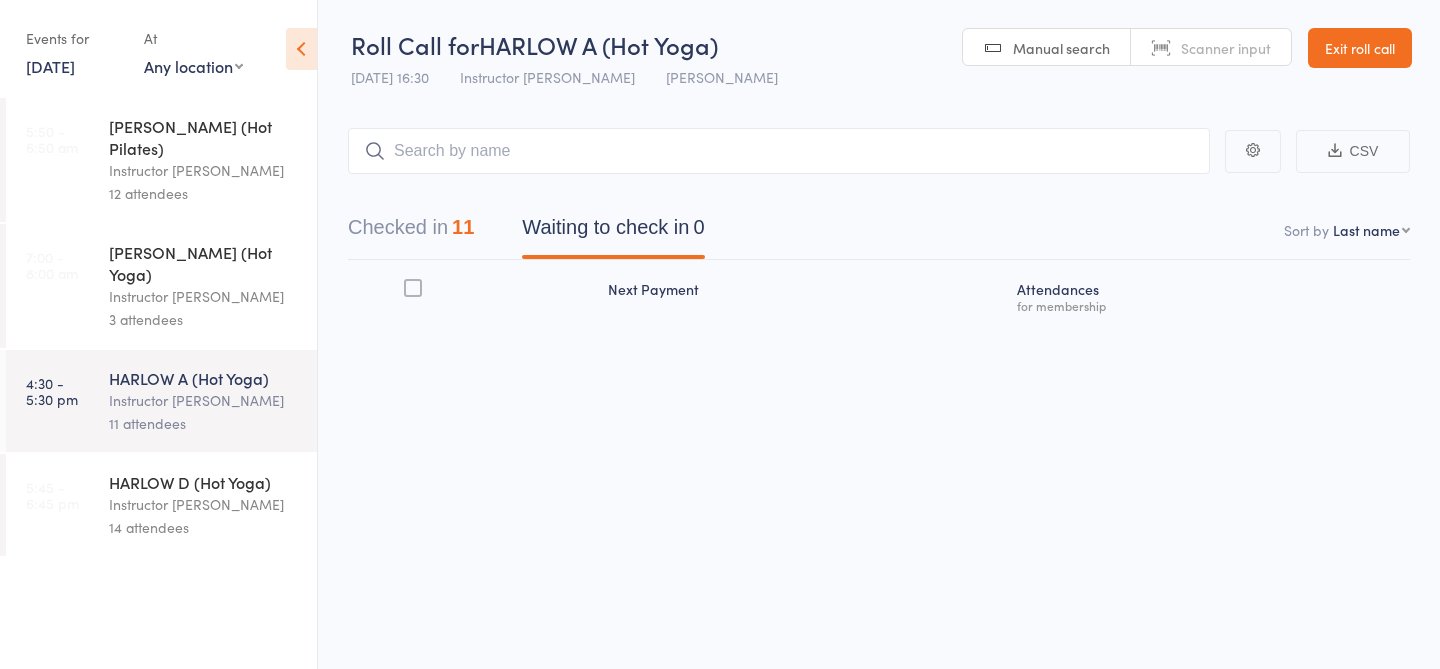 scroll, scrollTop: 0, scrollLeft: 0, axis: both 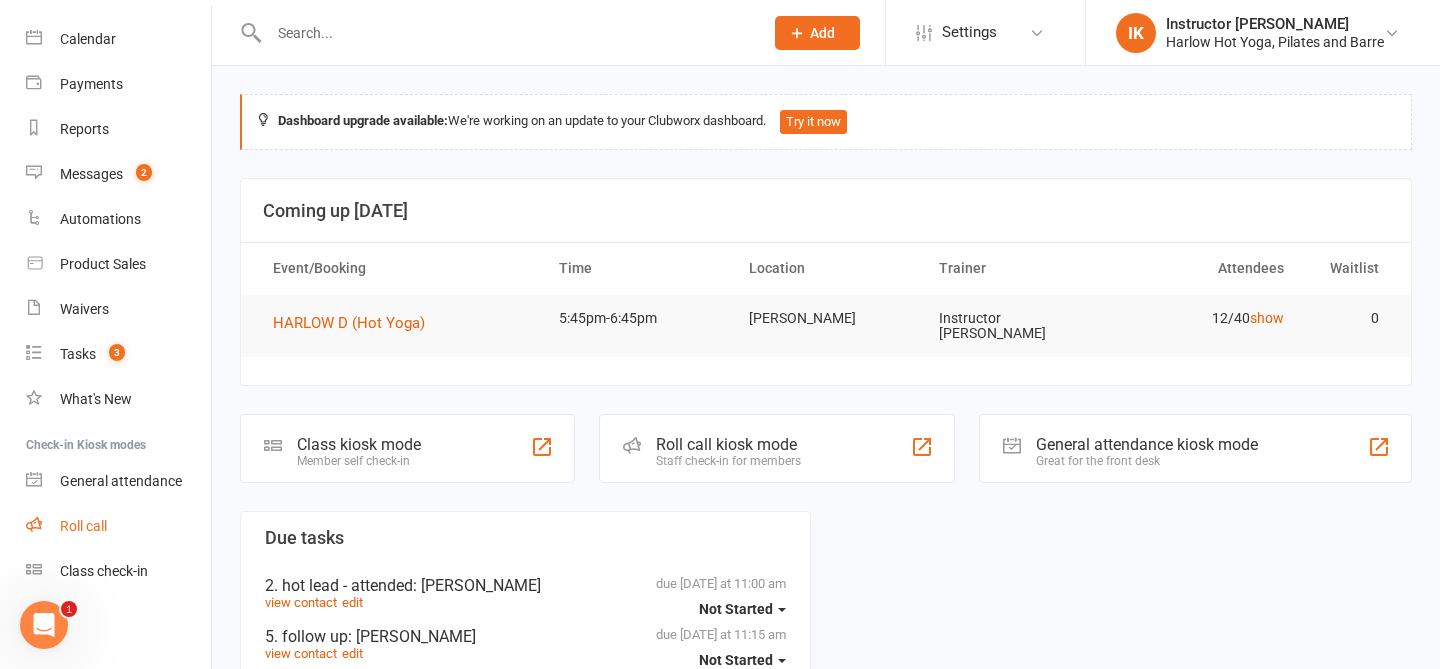 click on "Roll call" at bounding box center (83, 526) 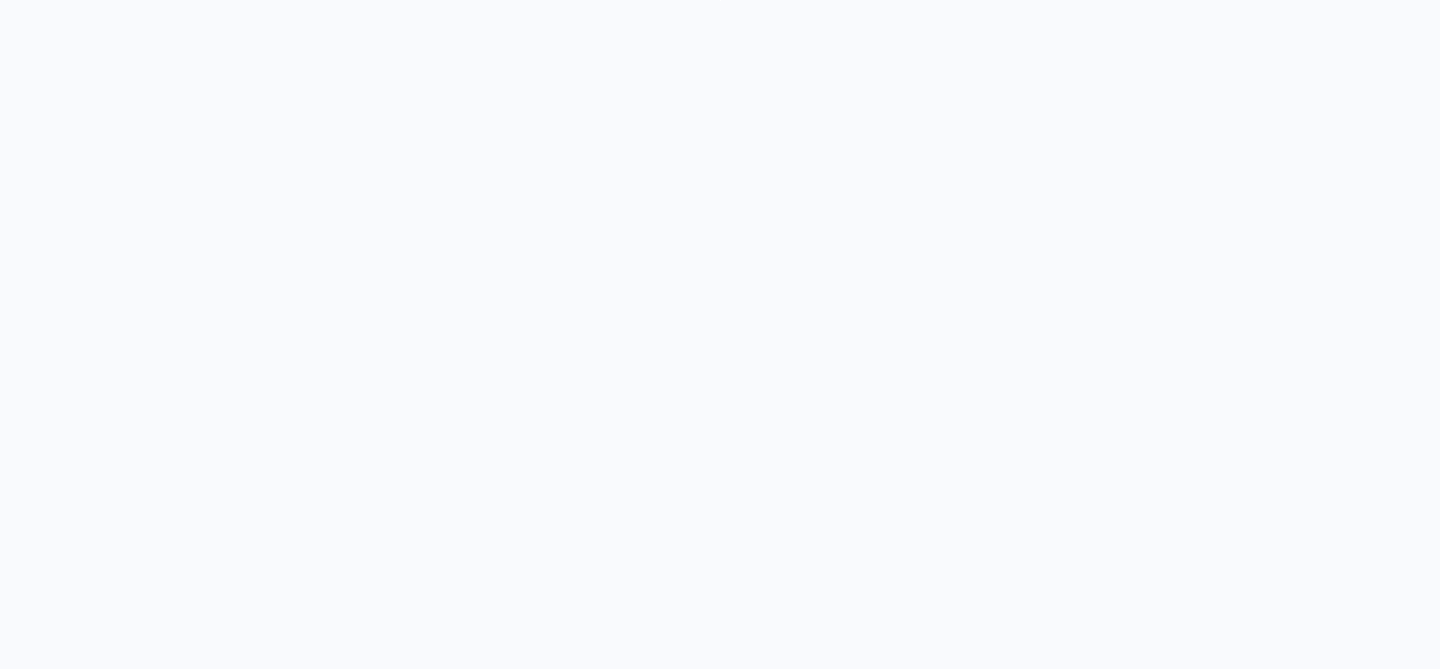 scroll, scrollTop: 0, scrollLeft: 0, axis: both 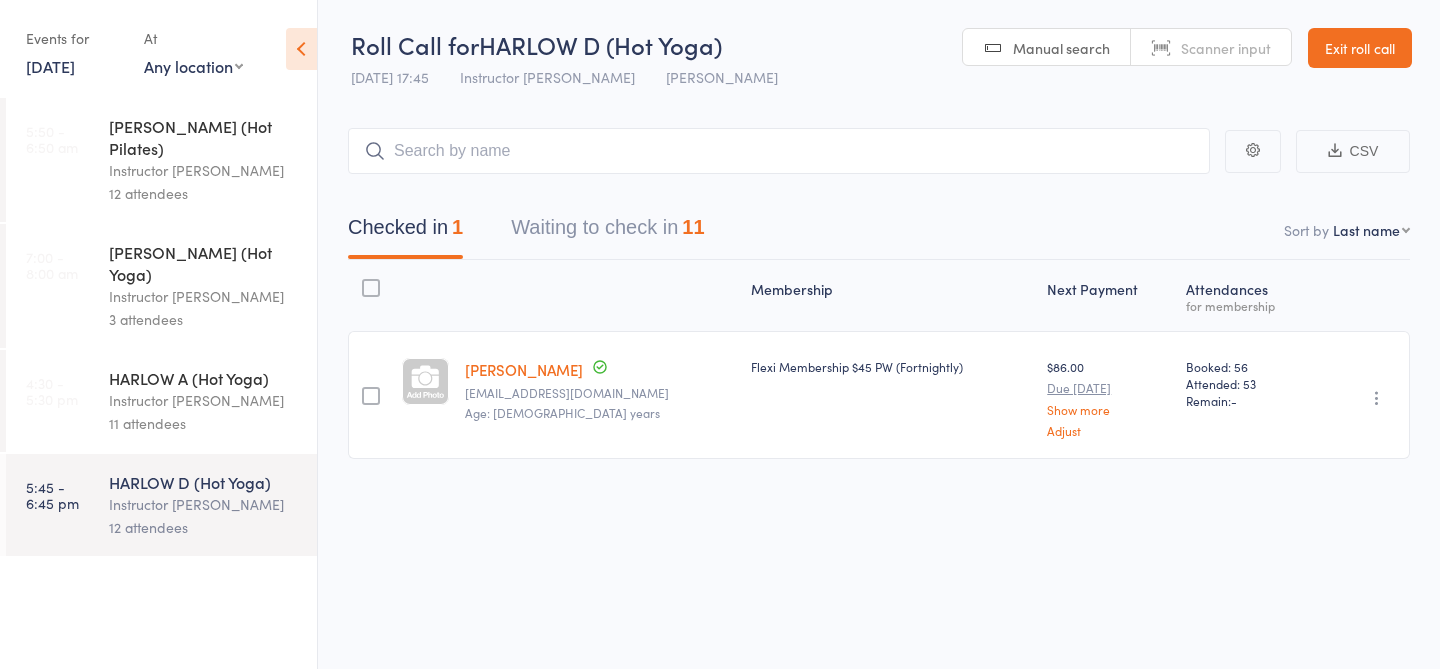 click on "11 attendees" at bounding box center (204, 423) 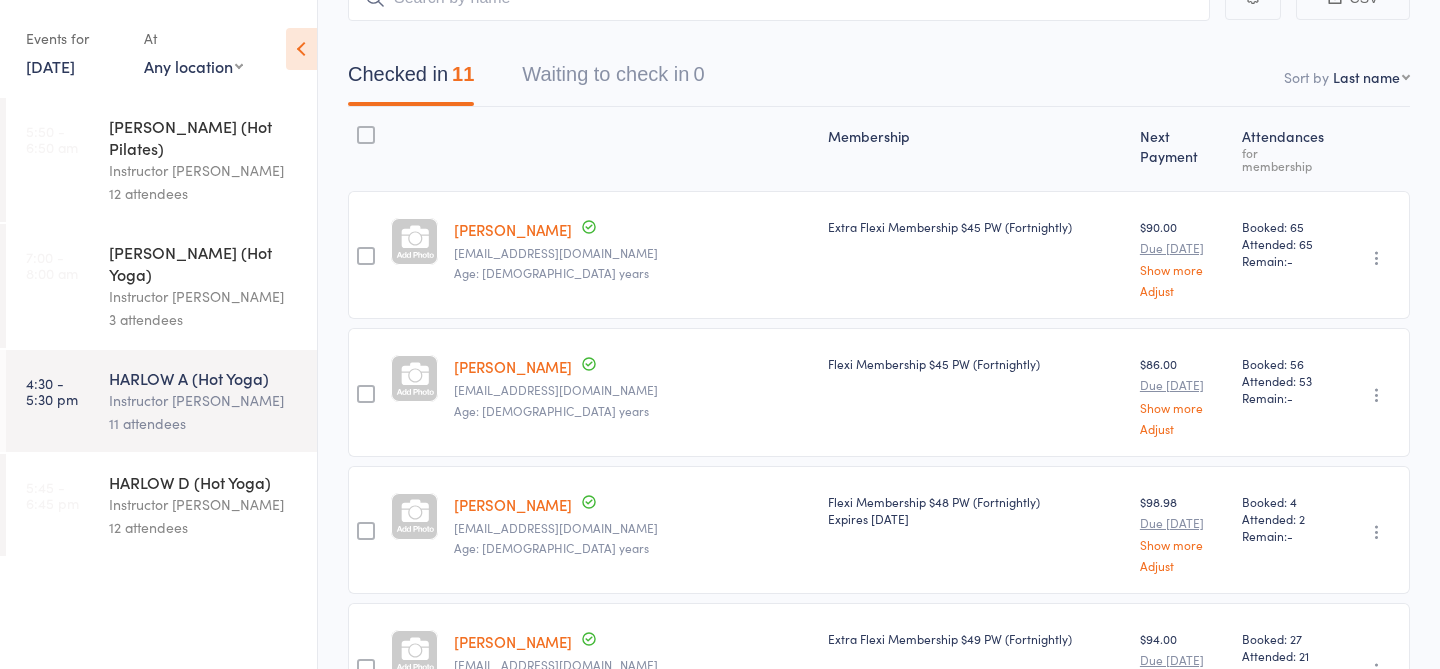 click on "Instructor [PERSON_NAME]" at bounding box center (204, 504) 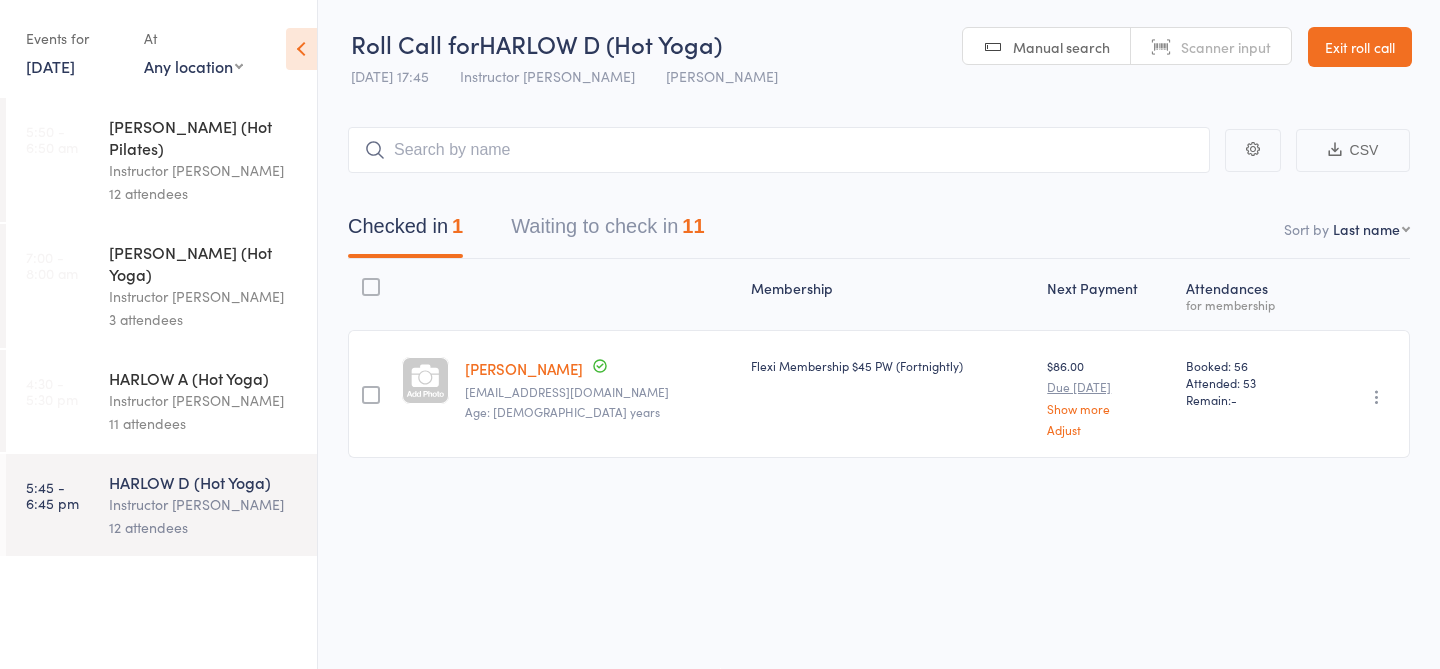 click on "Waiting to check in  11" at bounding box center [607, 231] 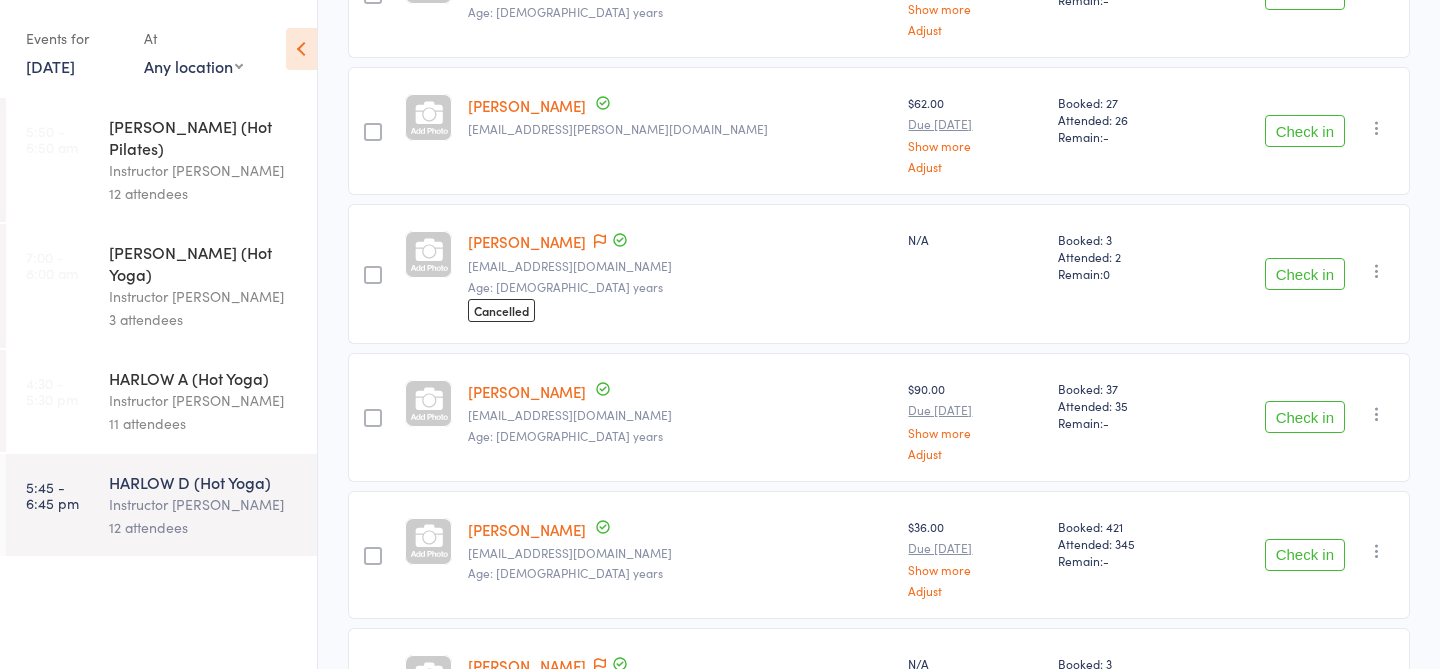 scroll, scrollTop: 1241, scrollLeft: 0, axis: vertical 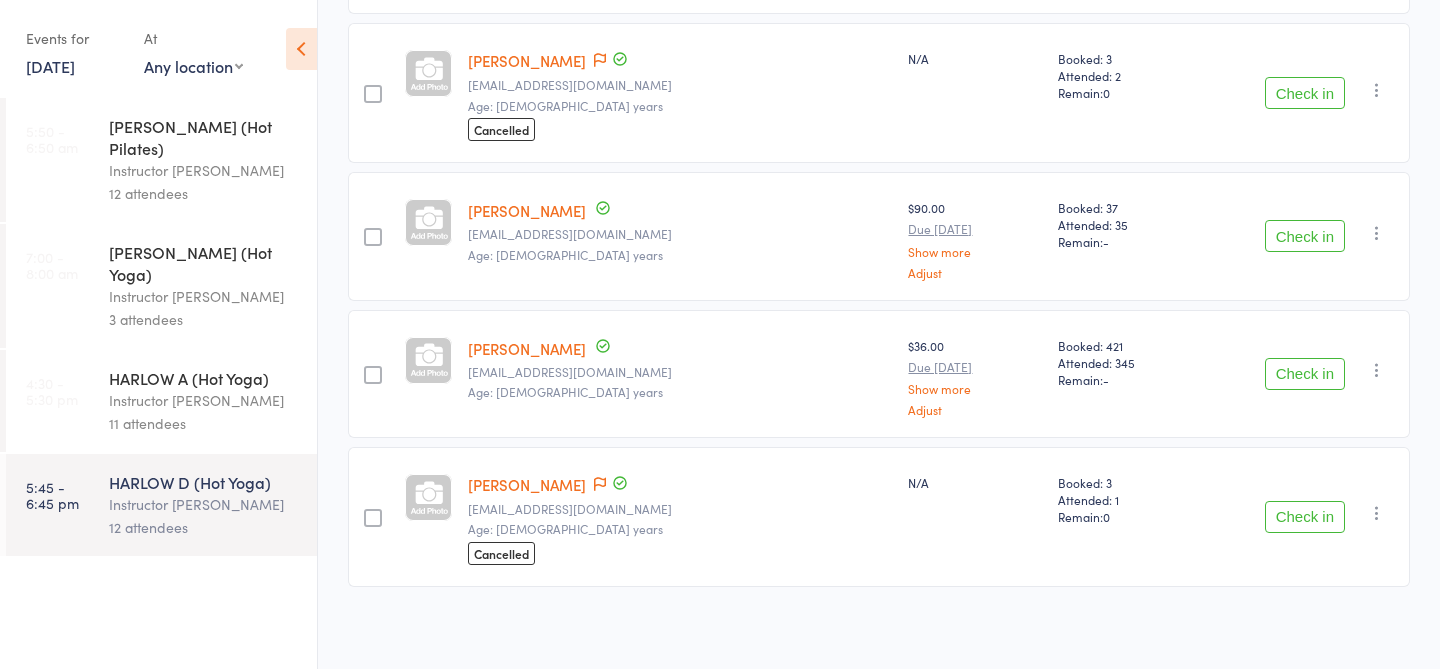 click on "Check in" at bounding box center (1305, 517) 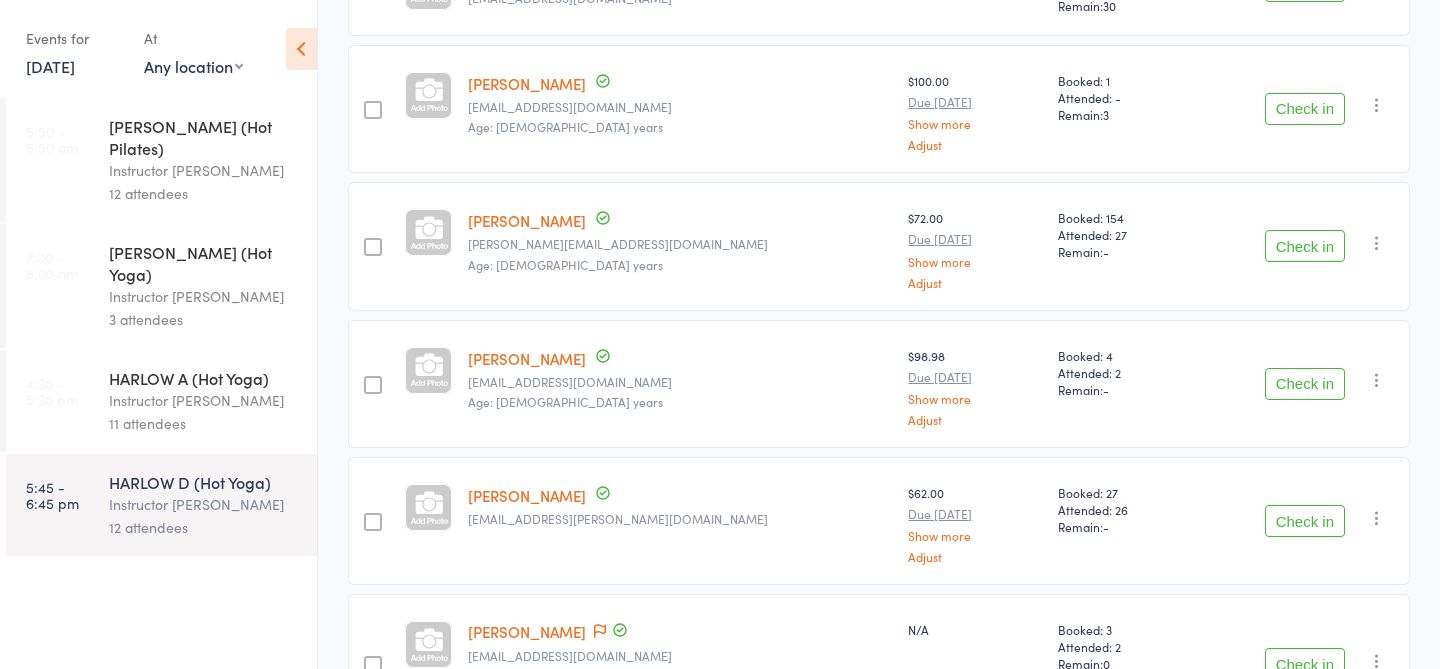 scroll, scrollTop: 0, scrollLeft: 0, axis: both 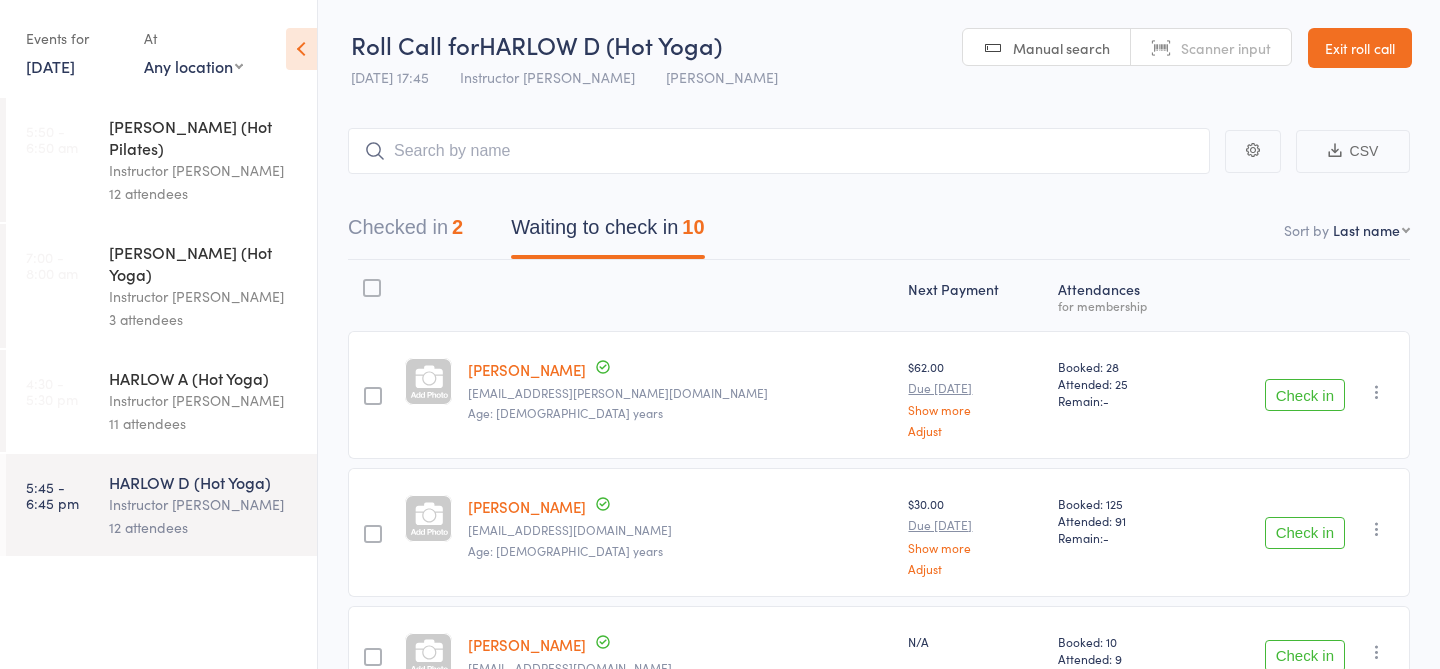 click on "2" at bounding box center [457, 227] 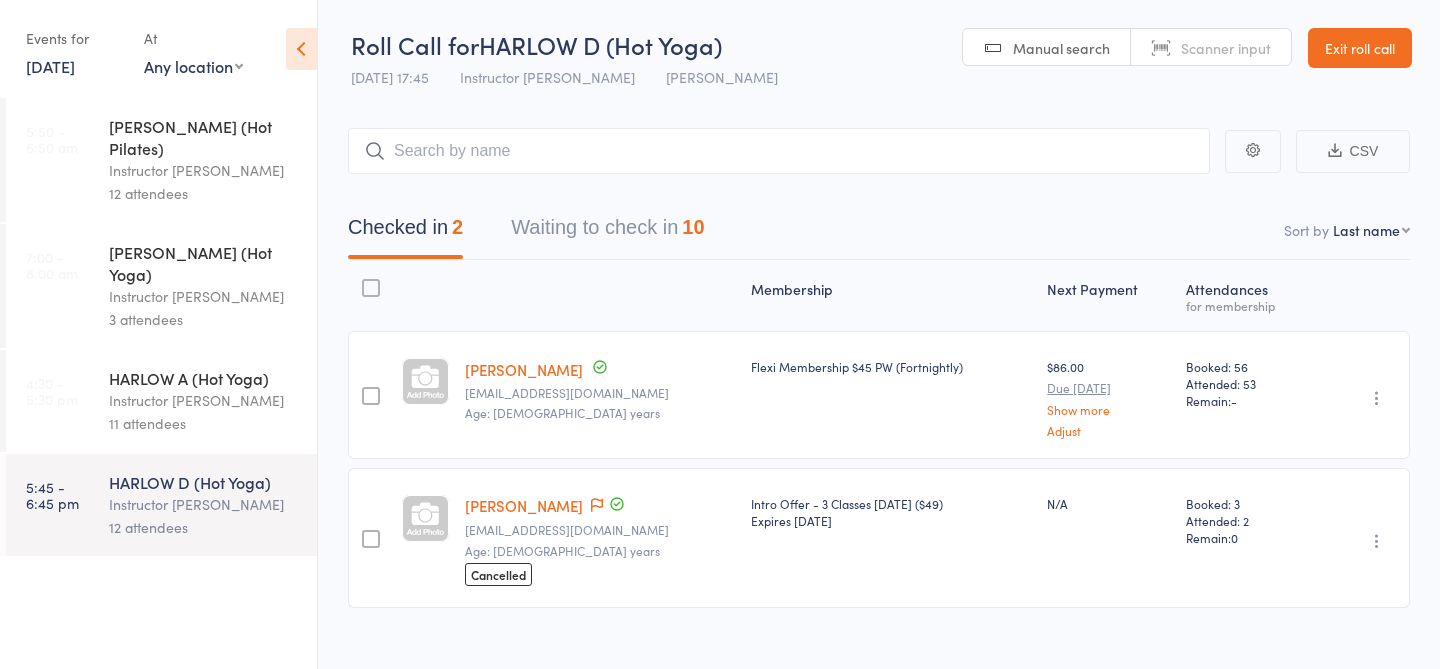 scroll, scrollTop: 27, scrollLeft: 0, axis: vertical 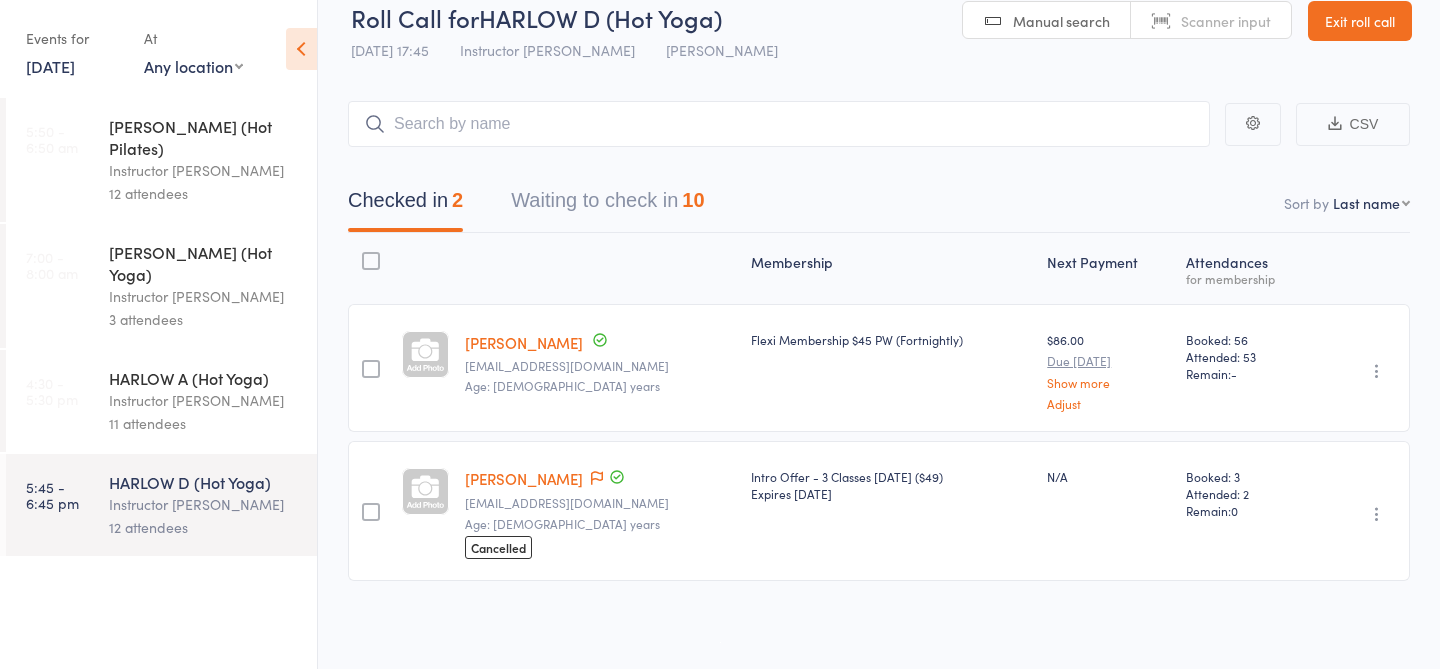 click on "Waiting to check in  10" at bounding box center [607, 205] 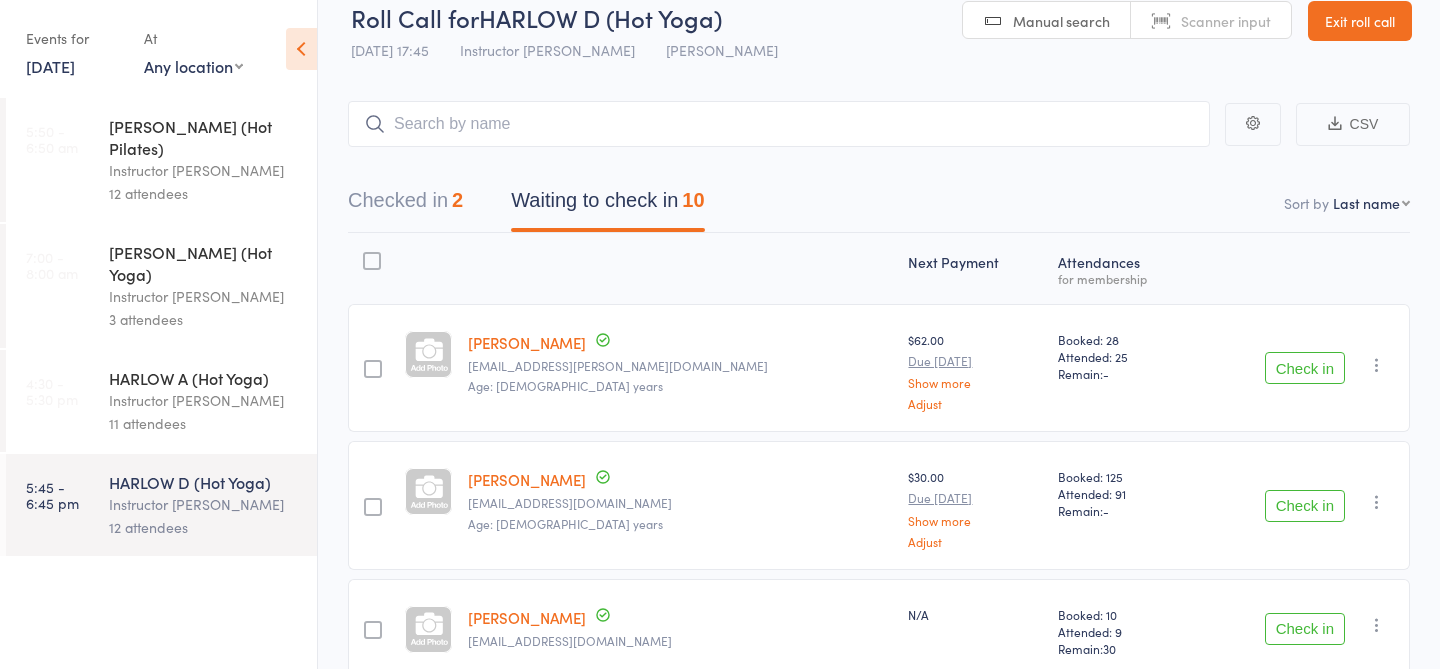 click on "Checked in  2 Waiting to check in  10" at bounding box center (879, 190) 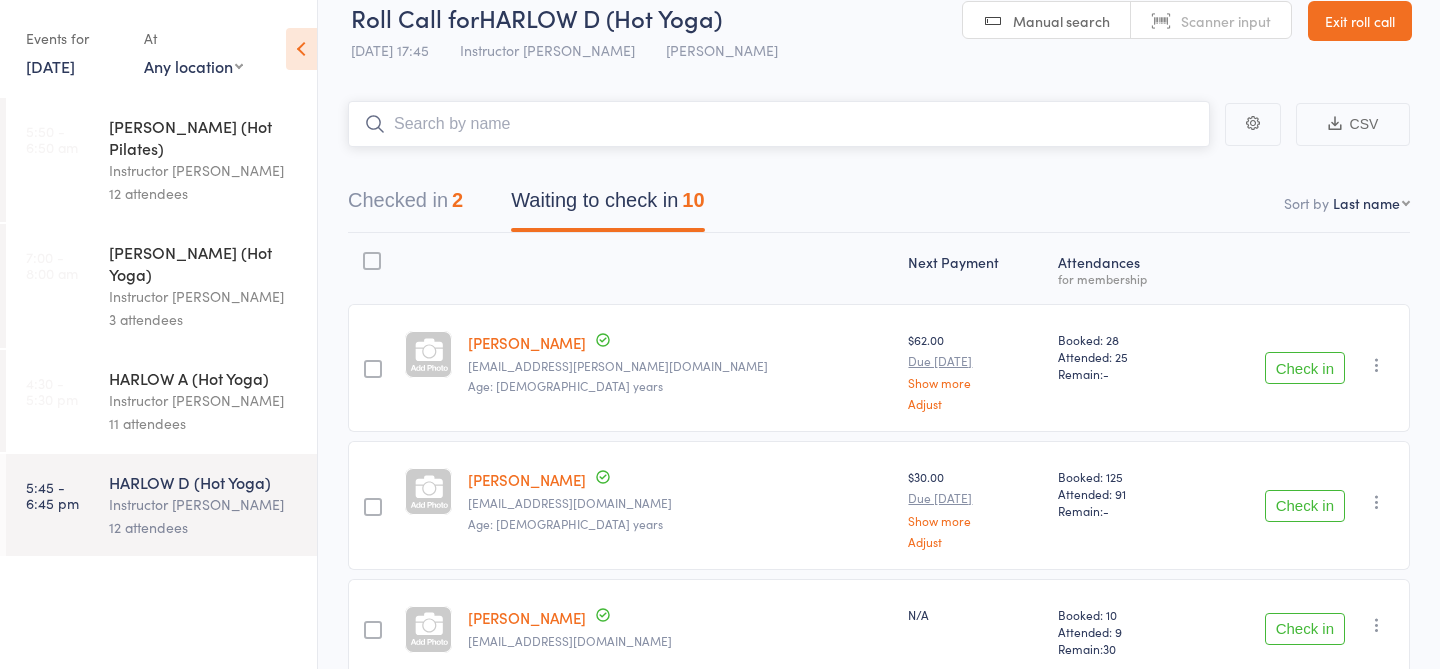click at bounding box center (779, 124) 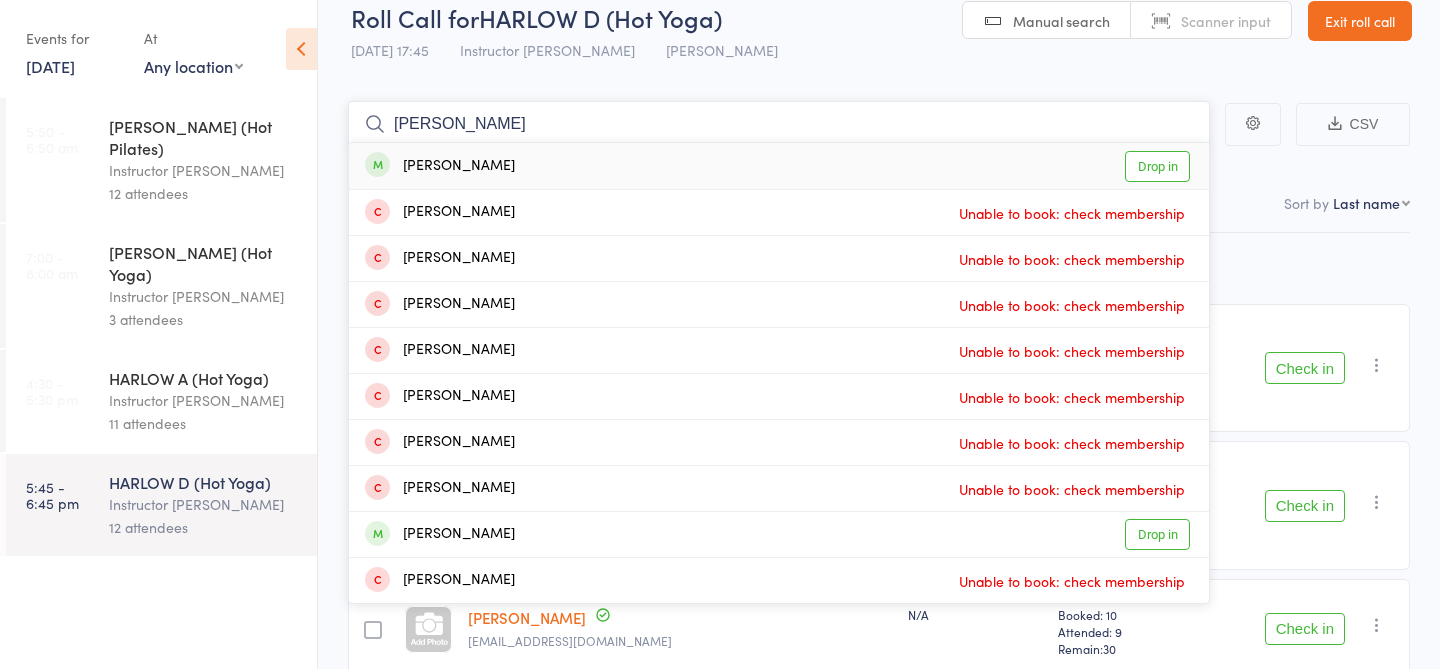 type on "tracey" 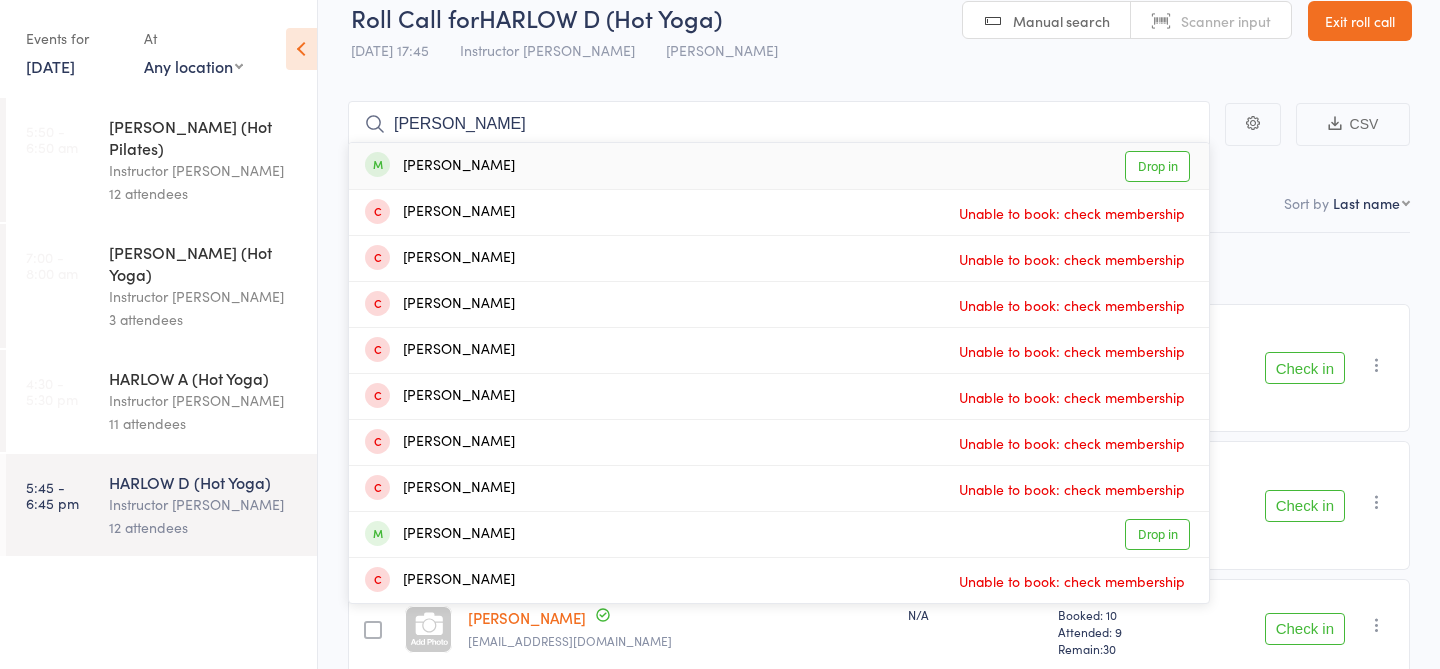click on "Drop in" at bounding box center [1157, 166] 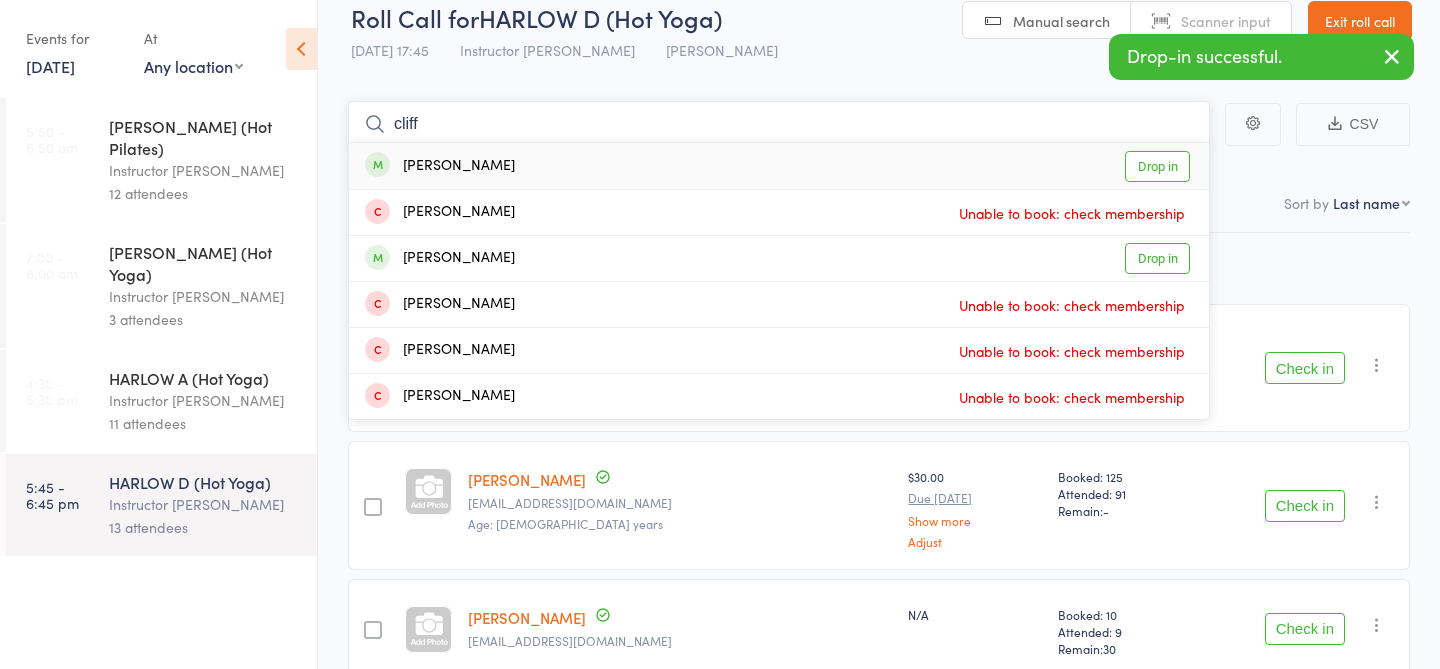 type on "cliff" 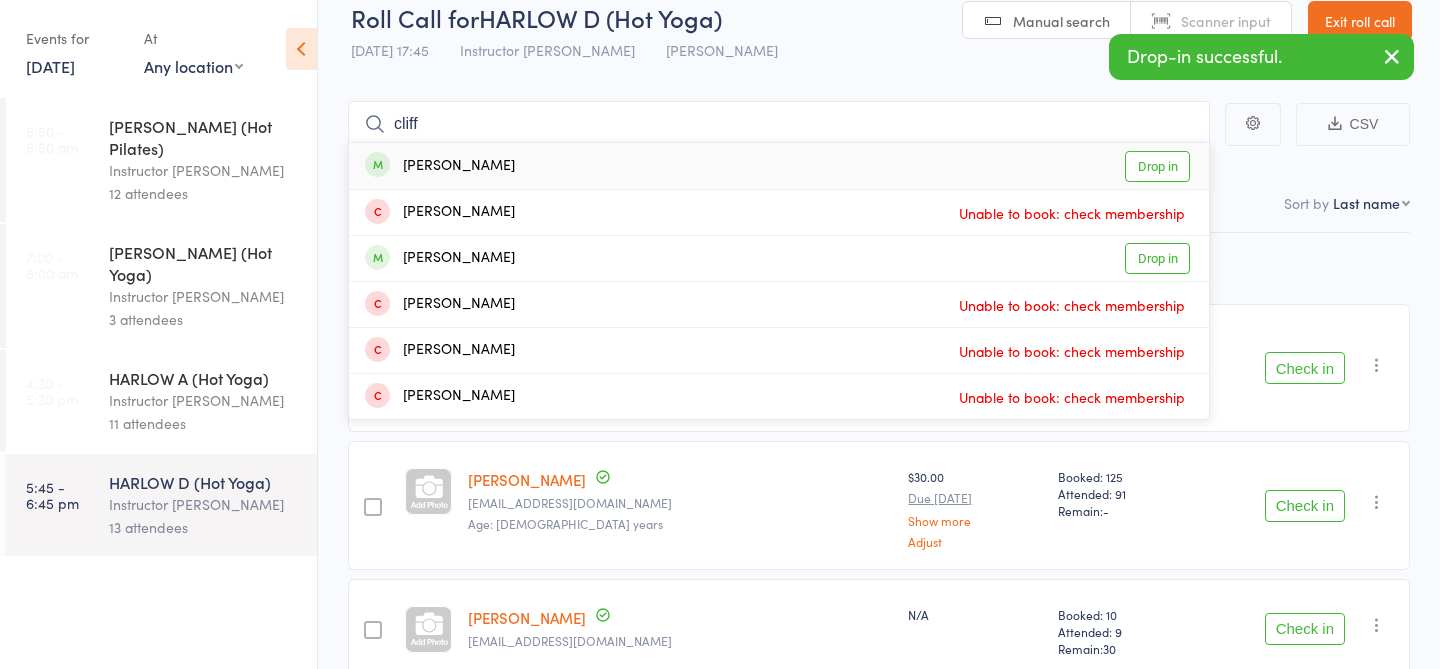 click on "Drop in" at bounding box center [1157, 166] 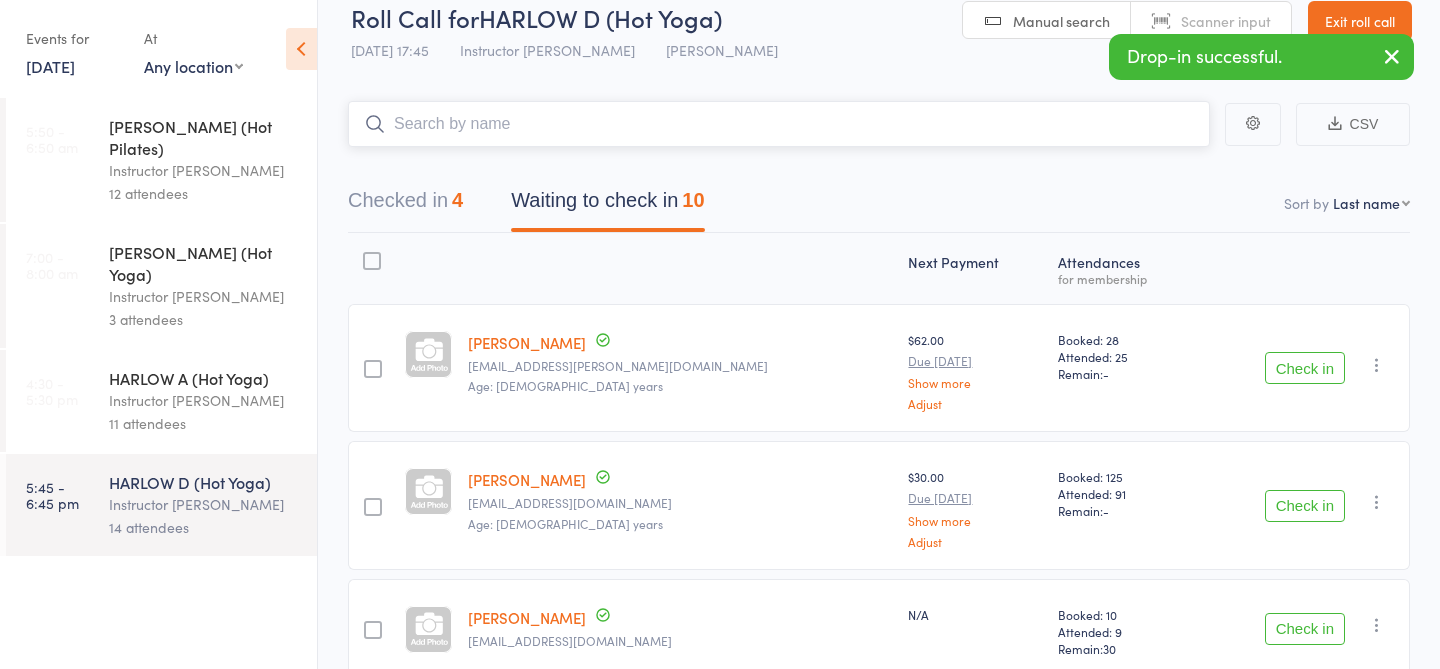 click at bounding box center (779, 124) 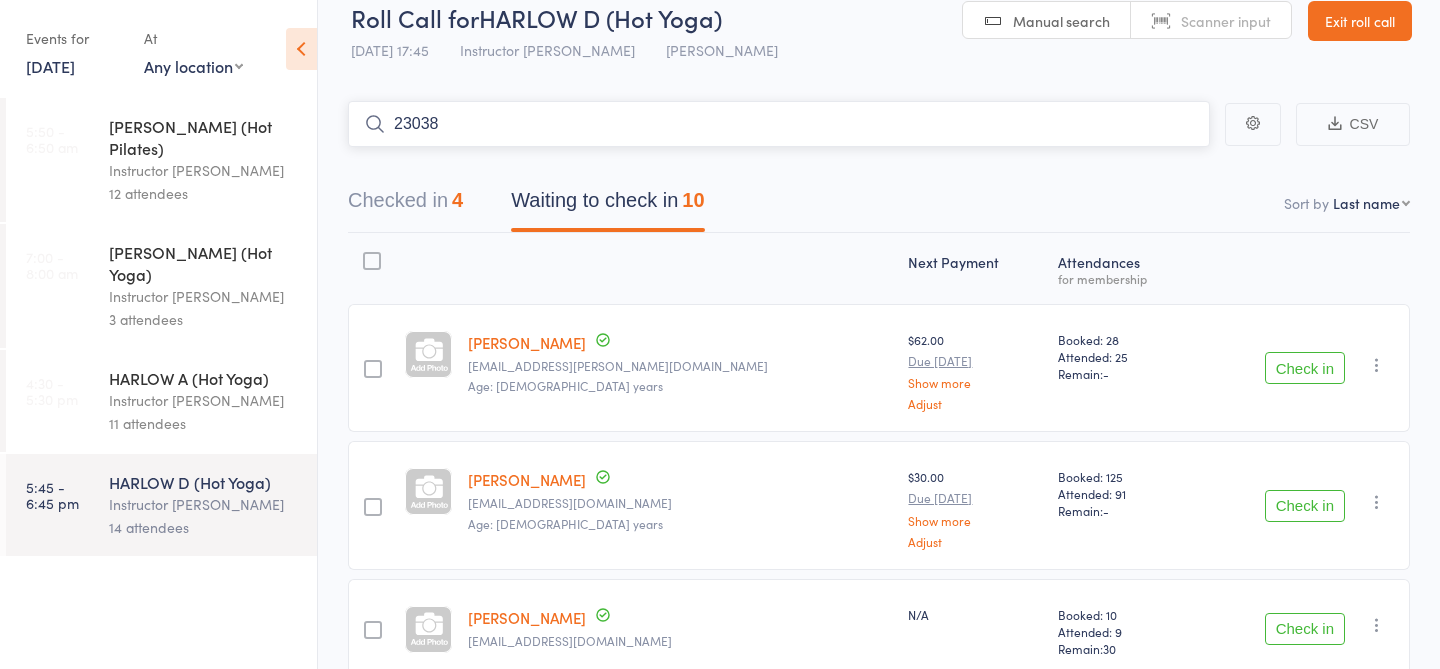 type on "23038" 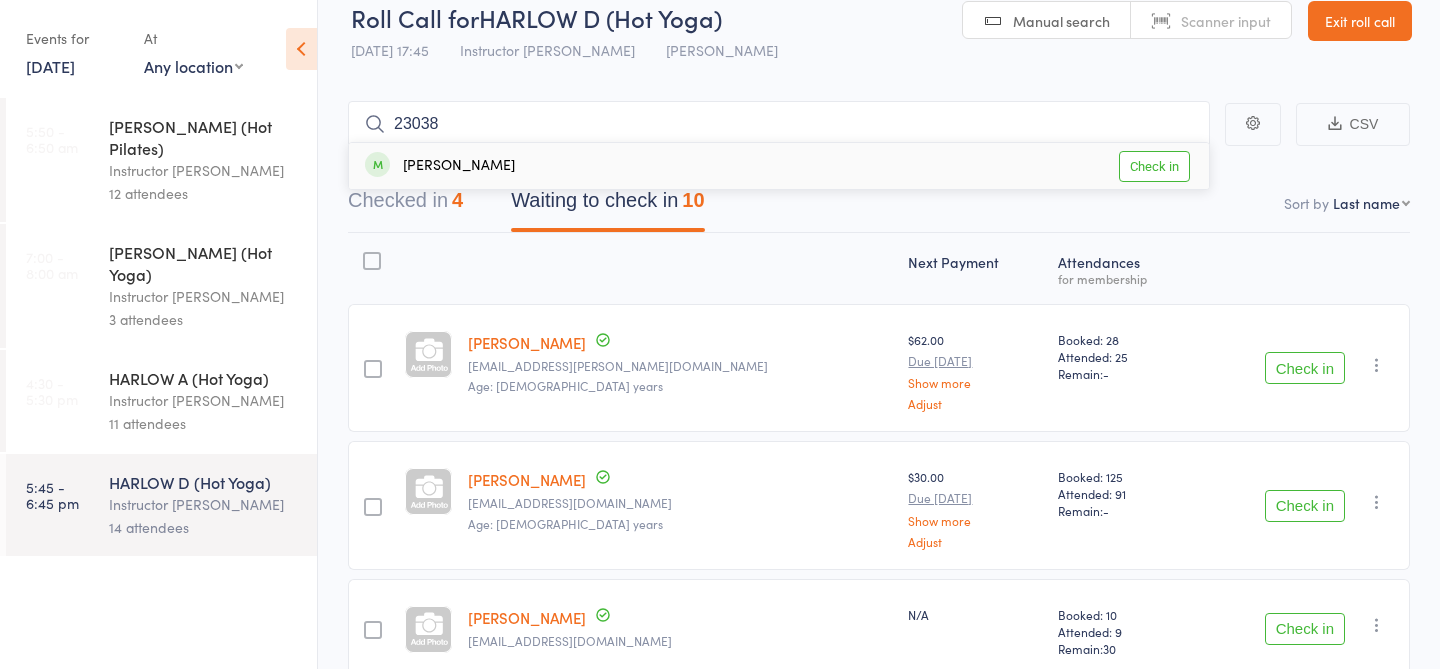 click on "Check in" at bounding box center [1154, 166] 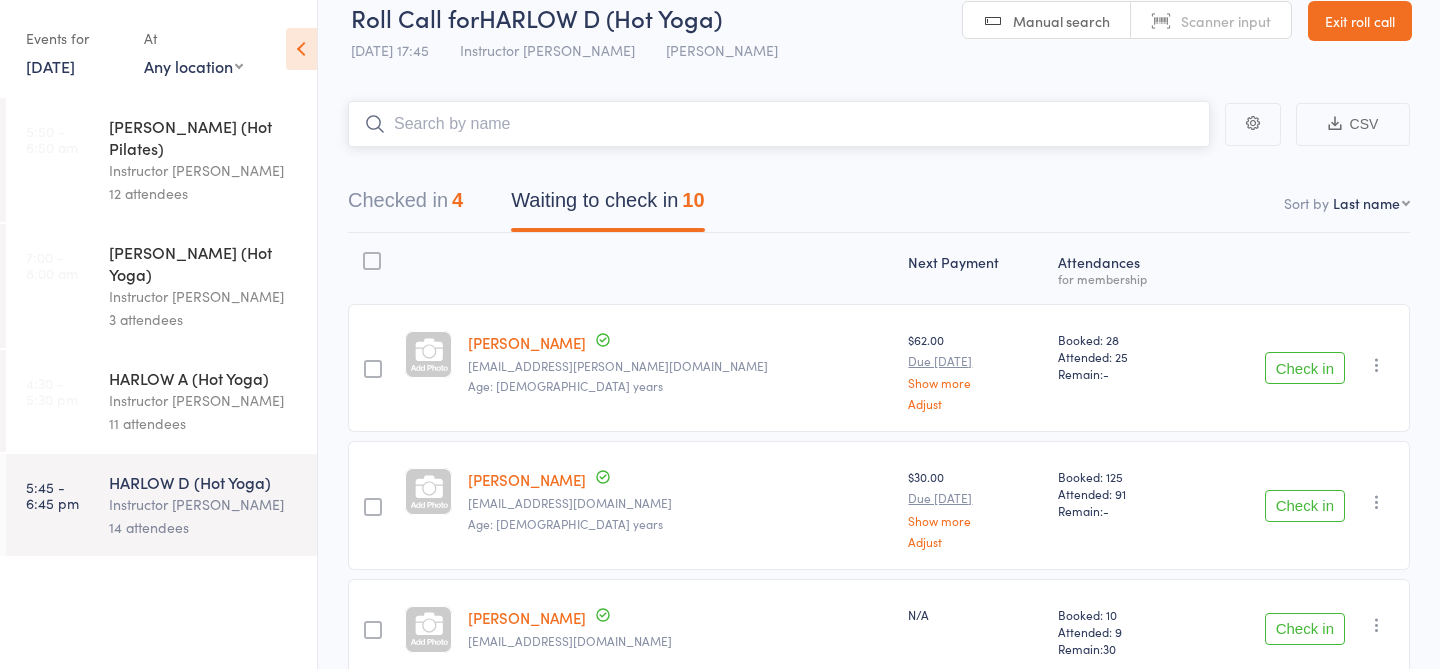 click at bounding box center (779, 124) 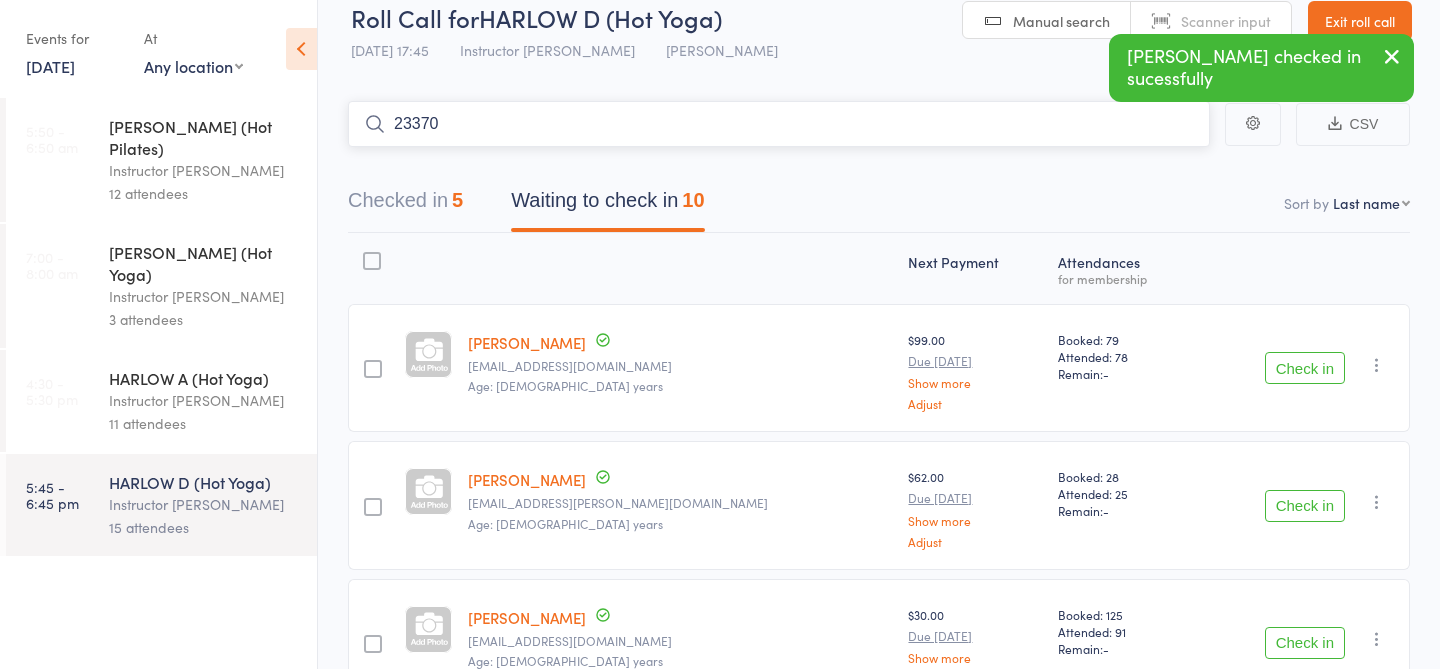 type on "23370" 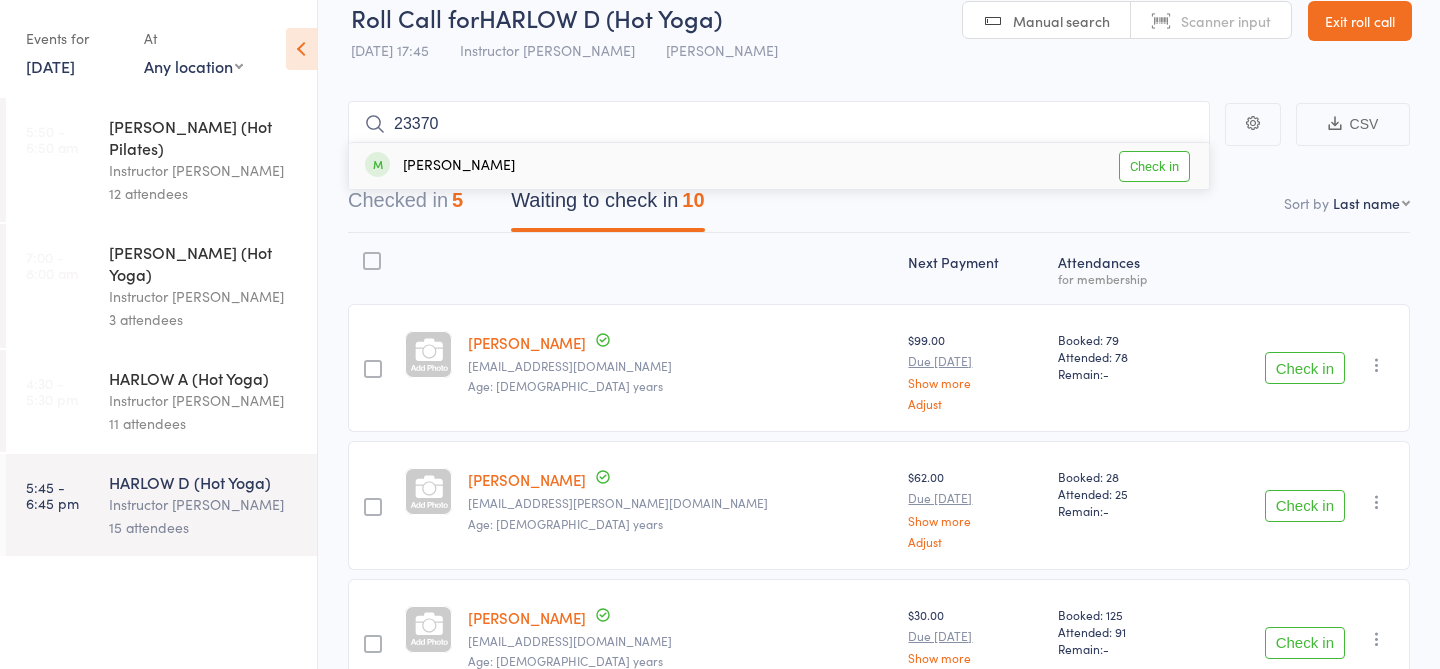 click on "Check in" at bounding box center [1154, 166] 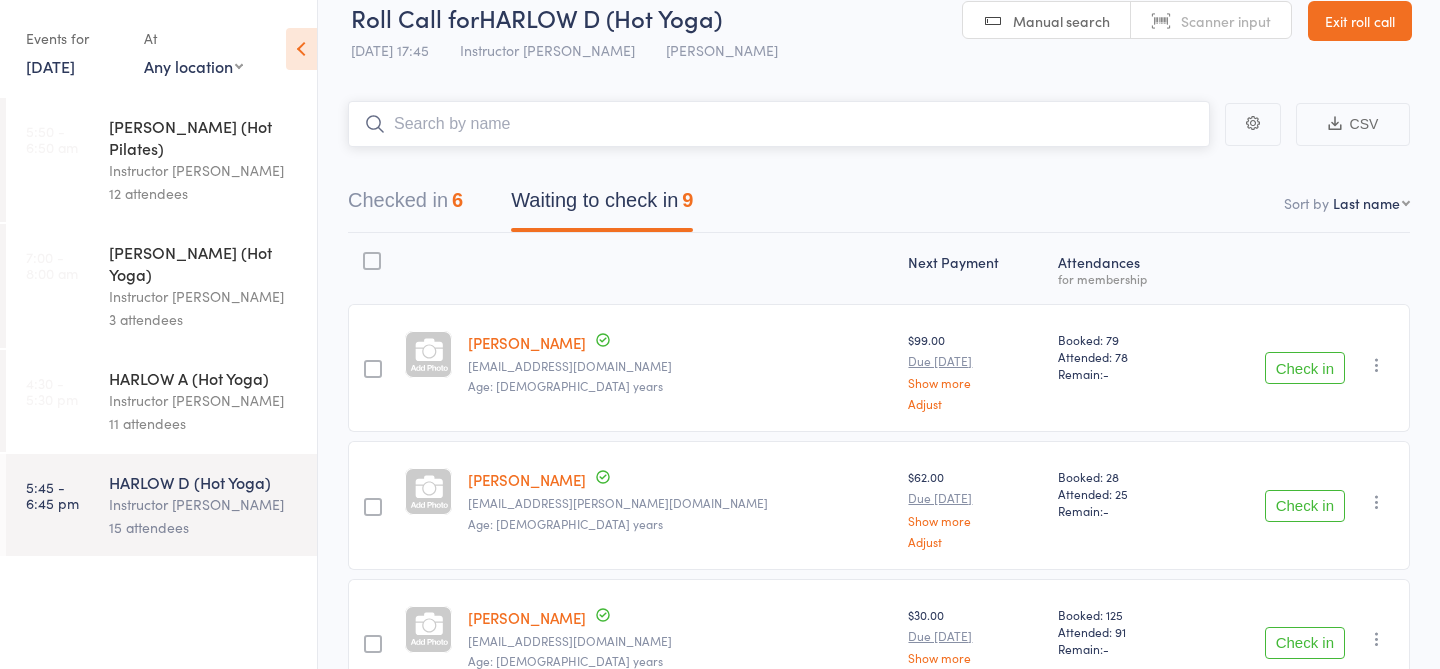 click at bounding box center (779, 124) 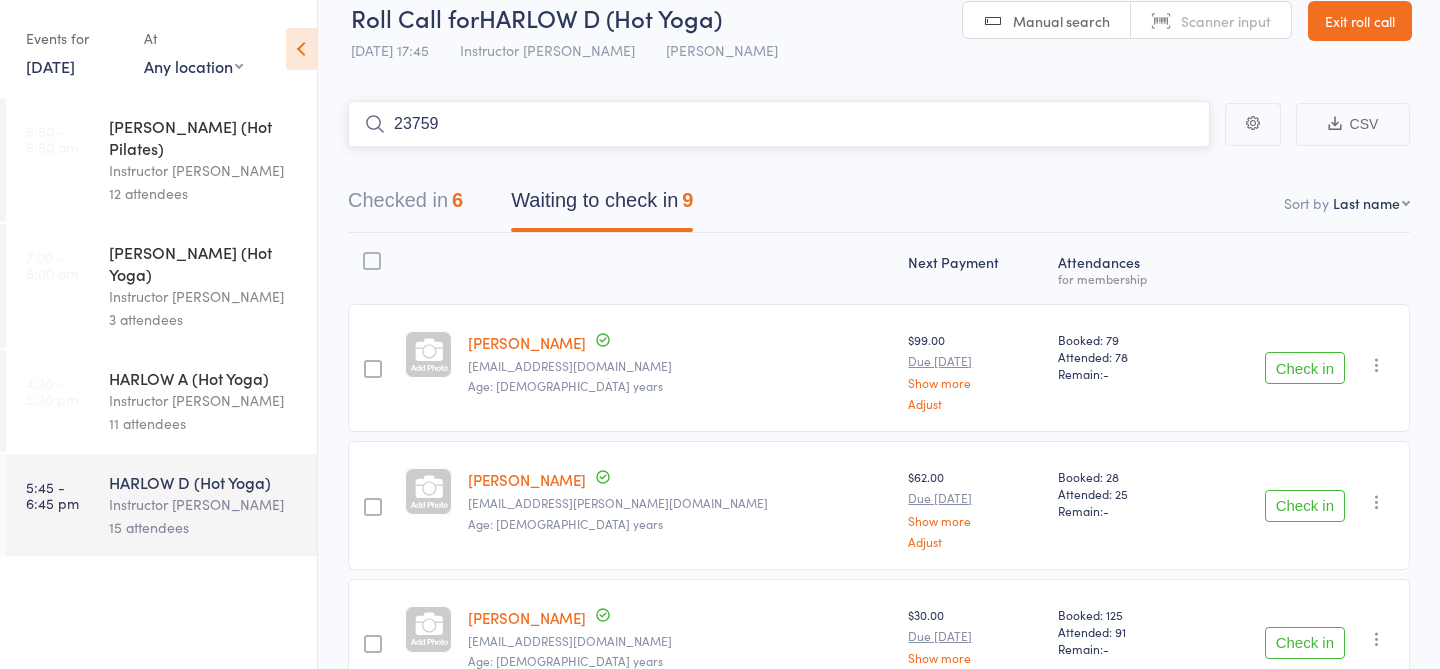 type on "23759" 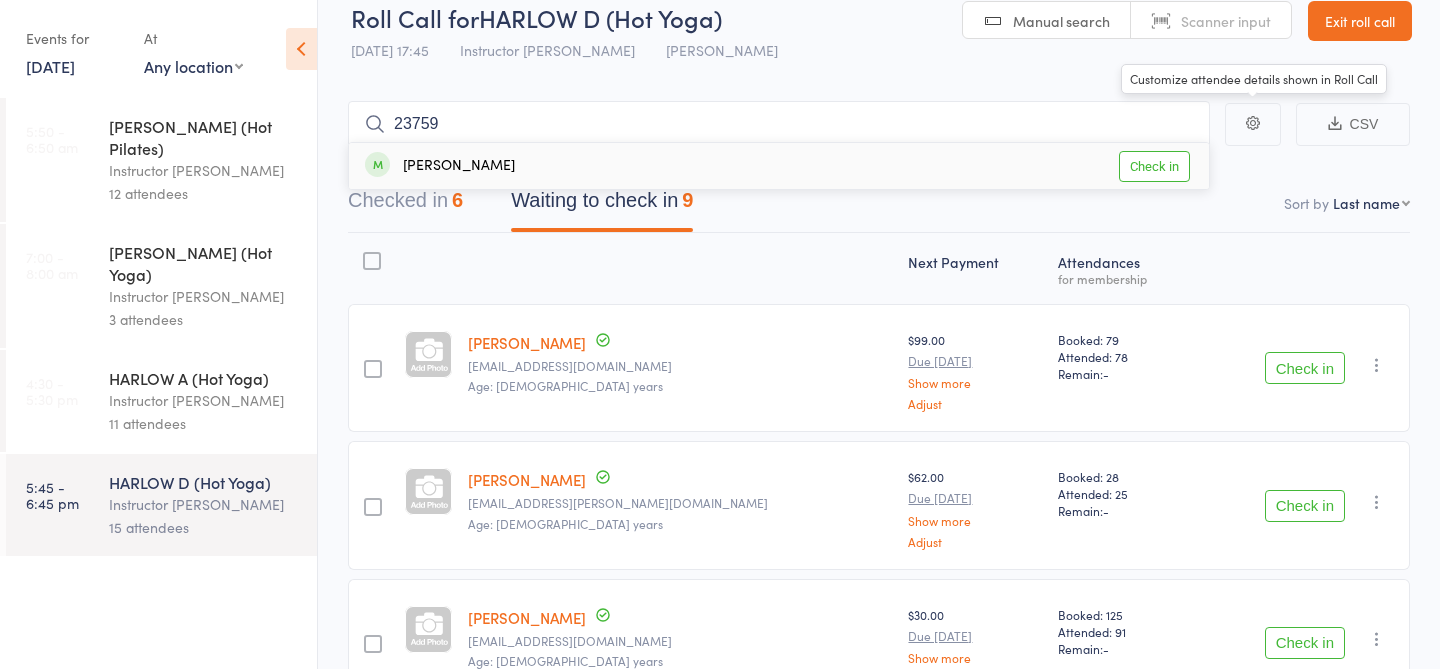 click on "Check in" at bounding box center (1154, 166) 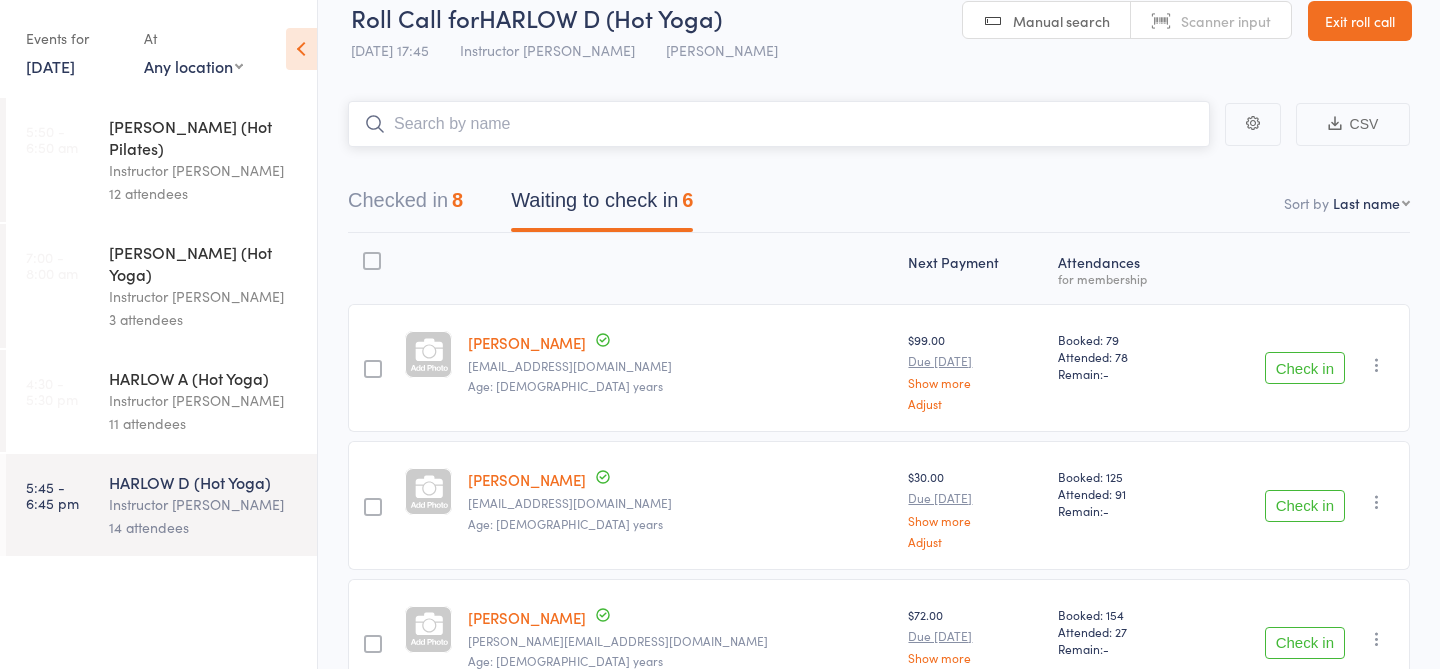 click at bounding box center (779, 124) 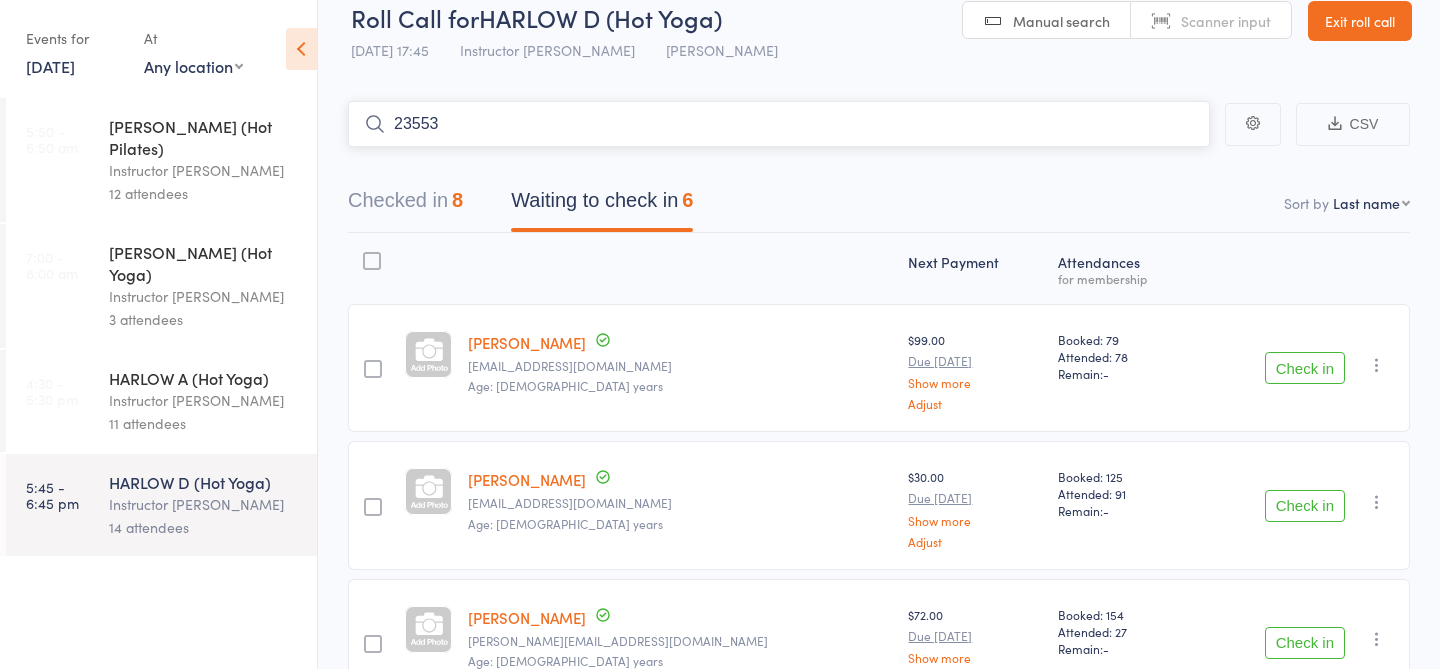 type on "23553" 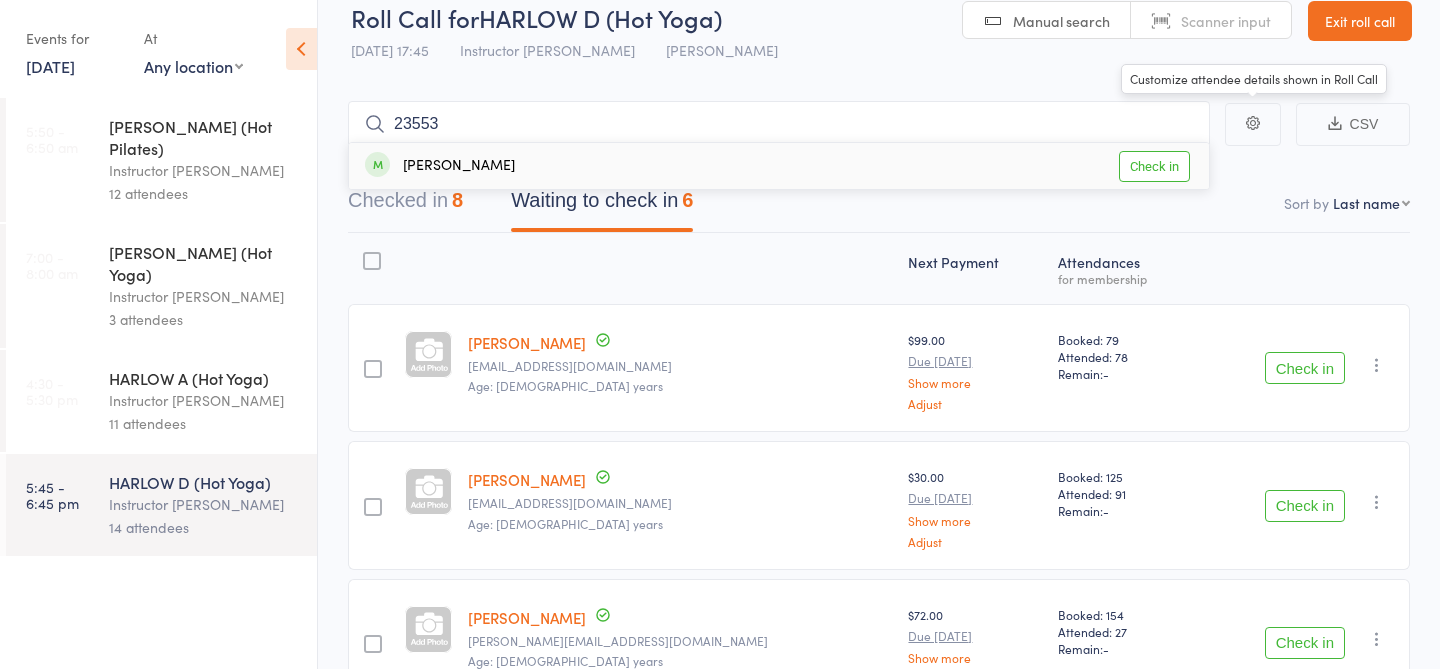 click on "Check in" at bounding box center [1154, 166] 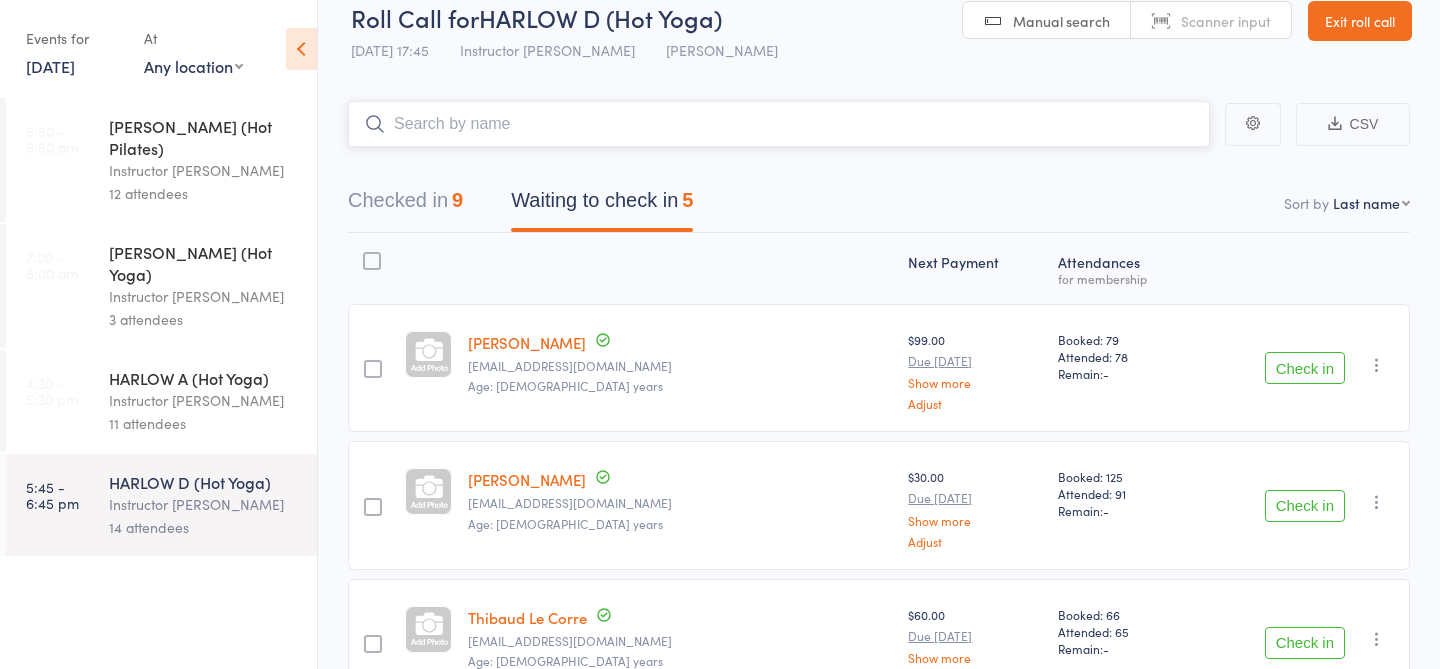 click at bounding box center [779, 124] 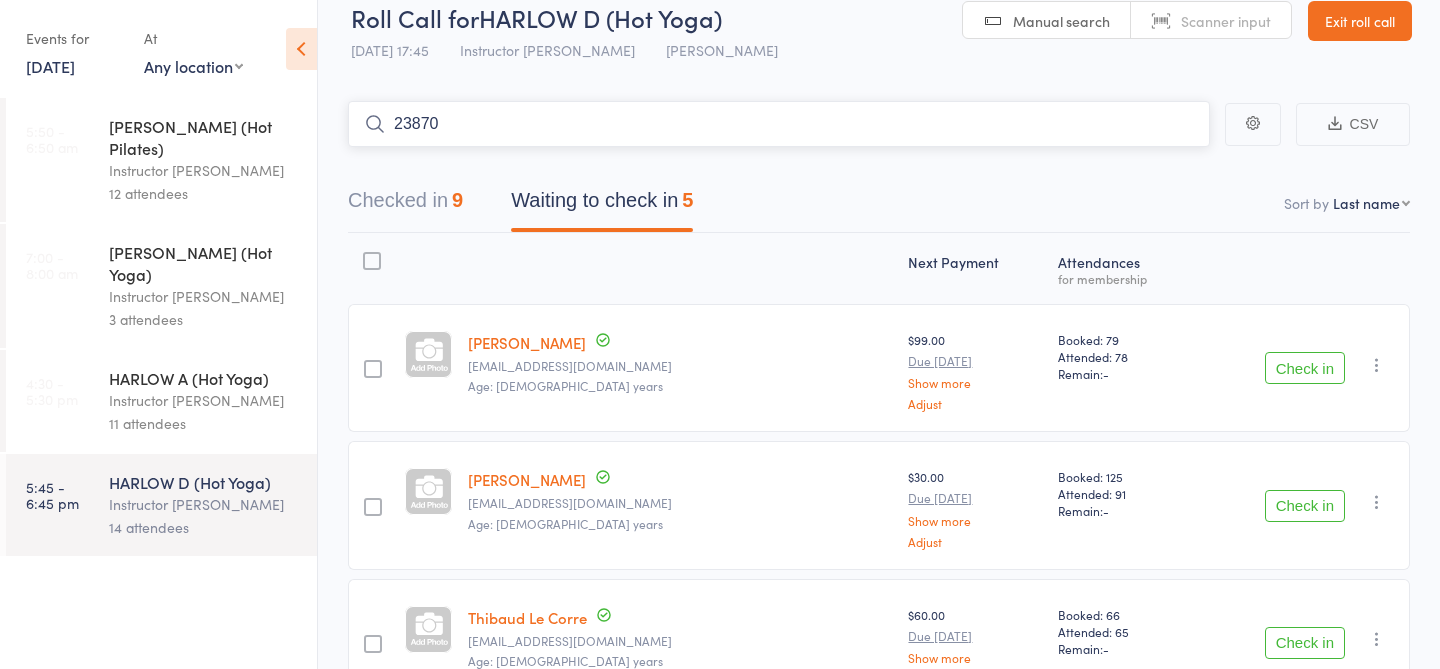 type on "23870" 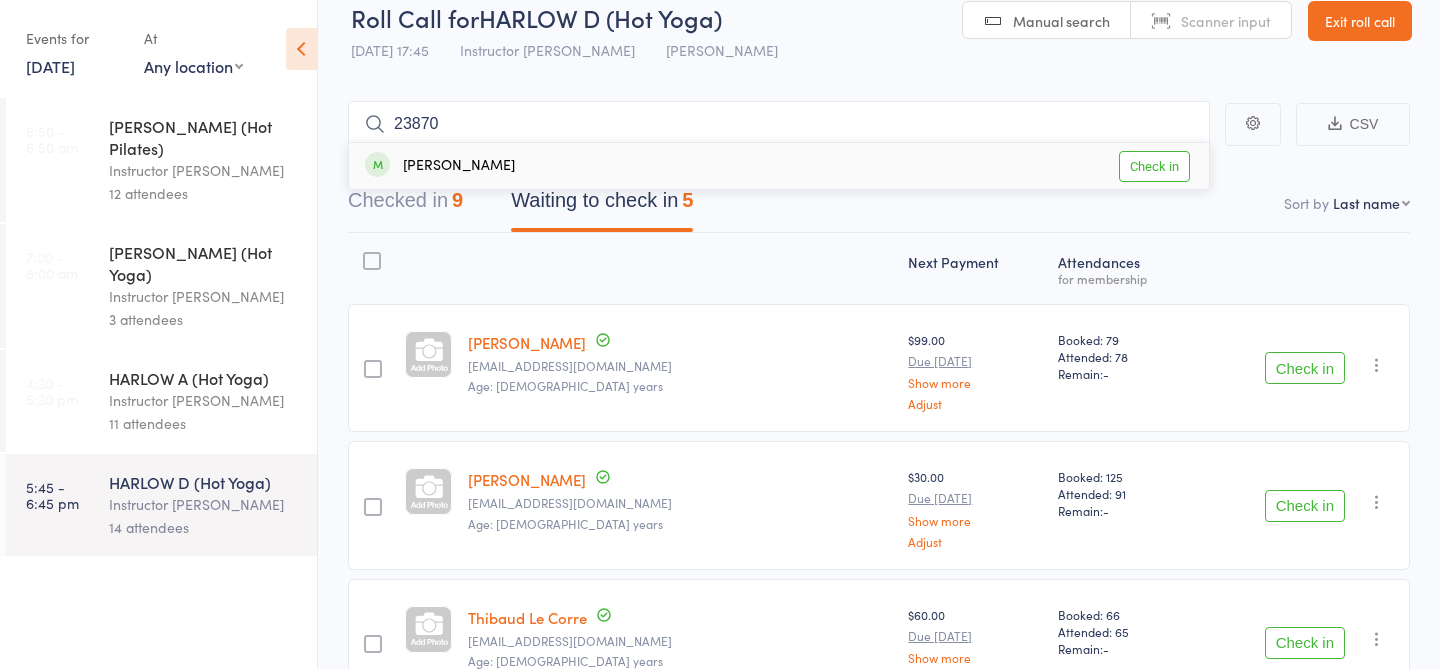 click on "Check in" at bounding box center [1154, 166] 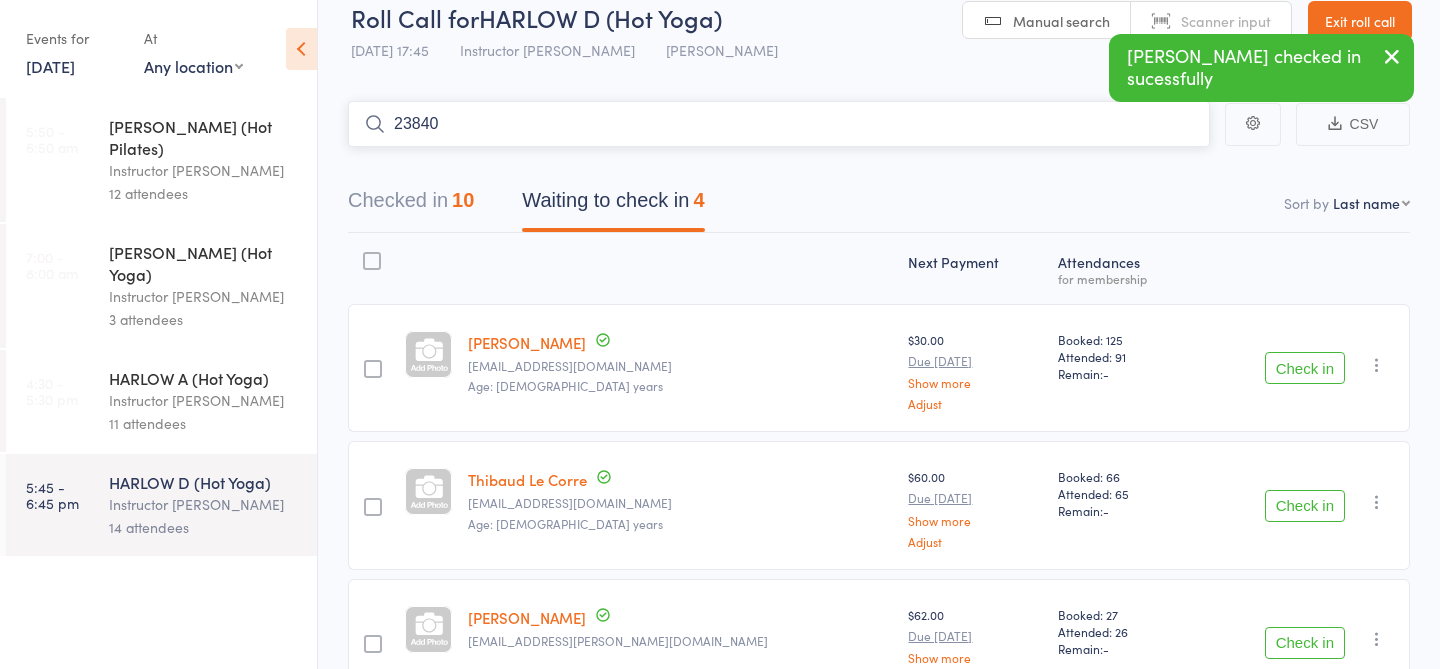 type on "23840" 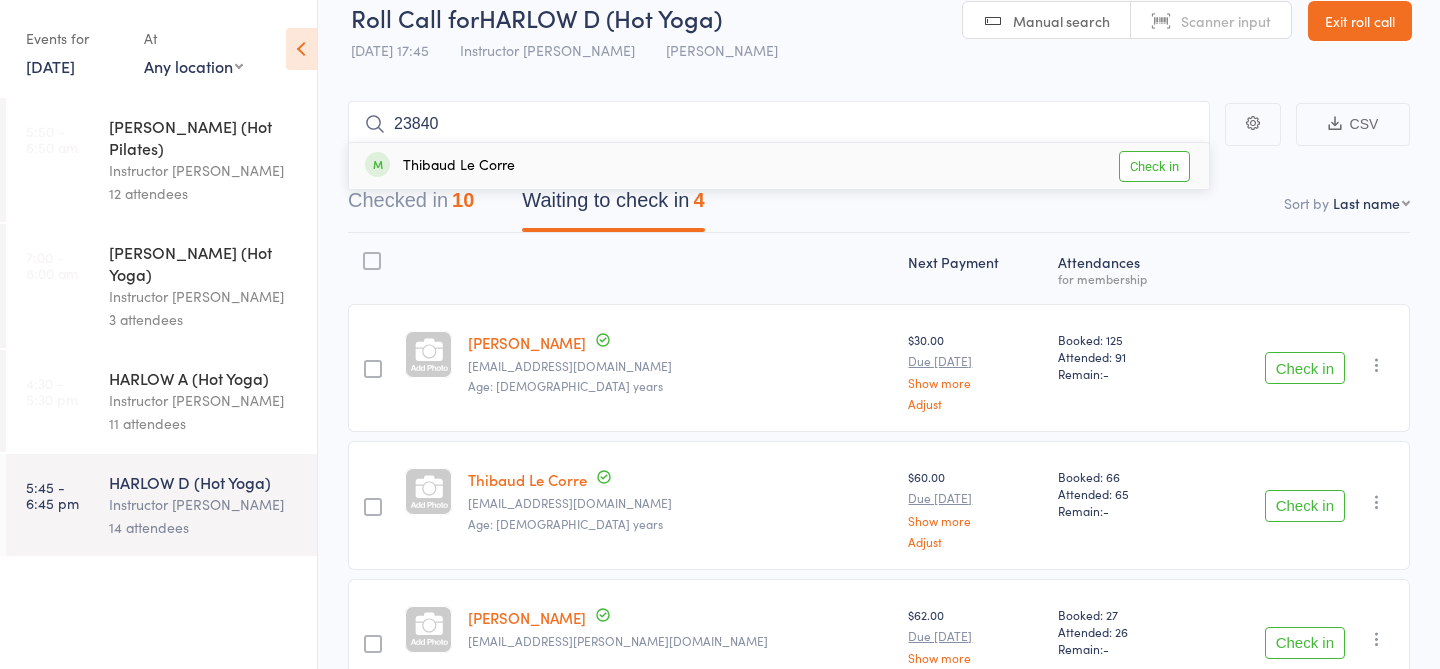 click on "Check in" at bounding box center (1154, 166) 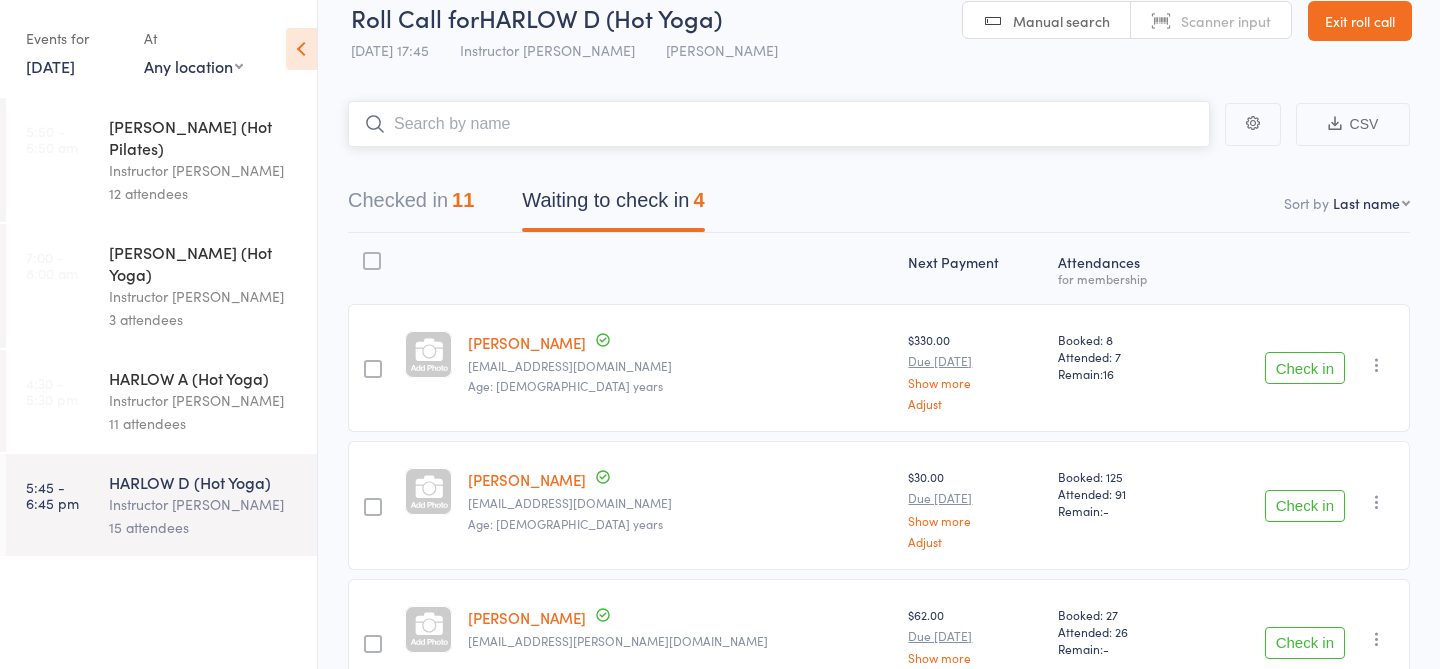 click at bounding box center (779, 124) 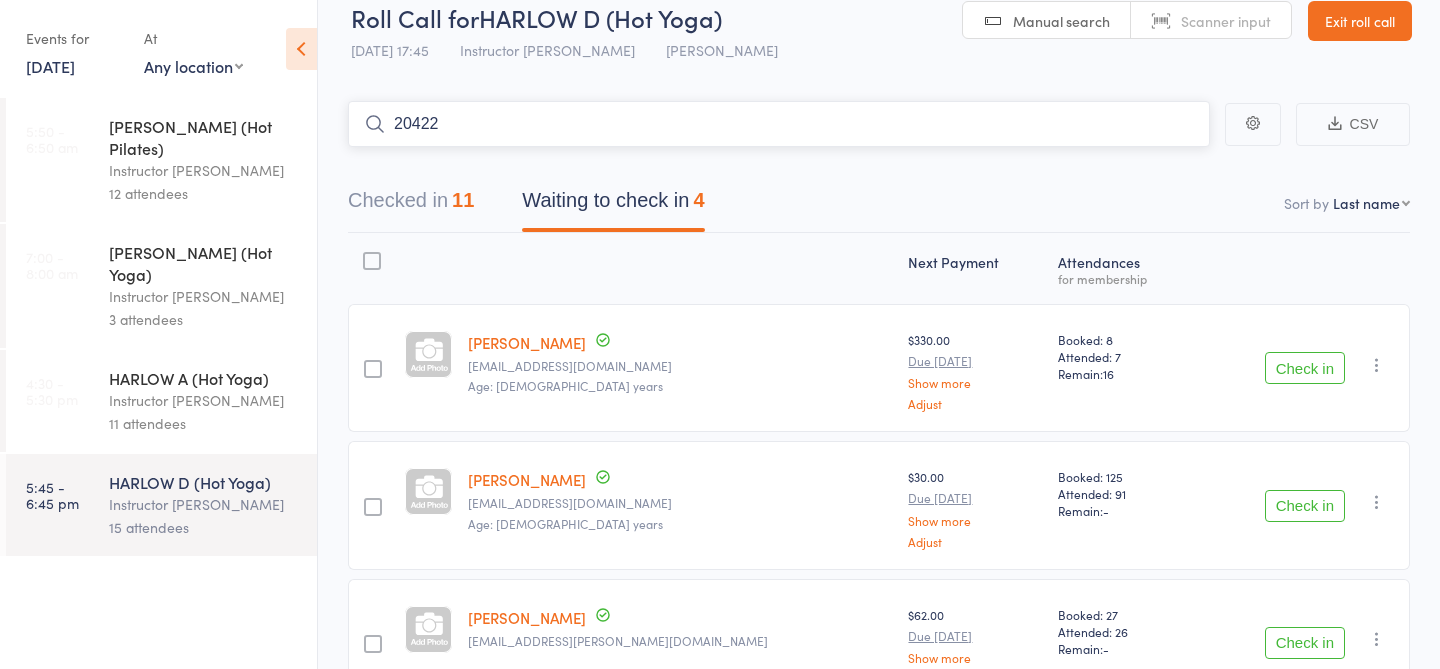 type on "20422" 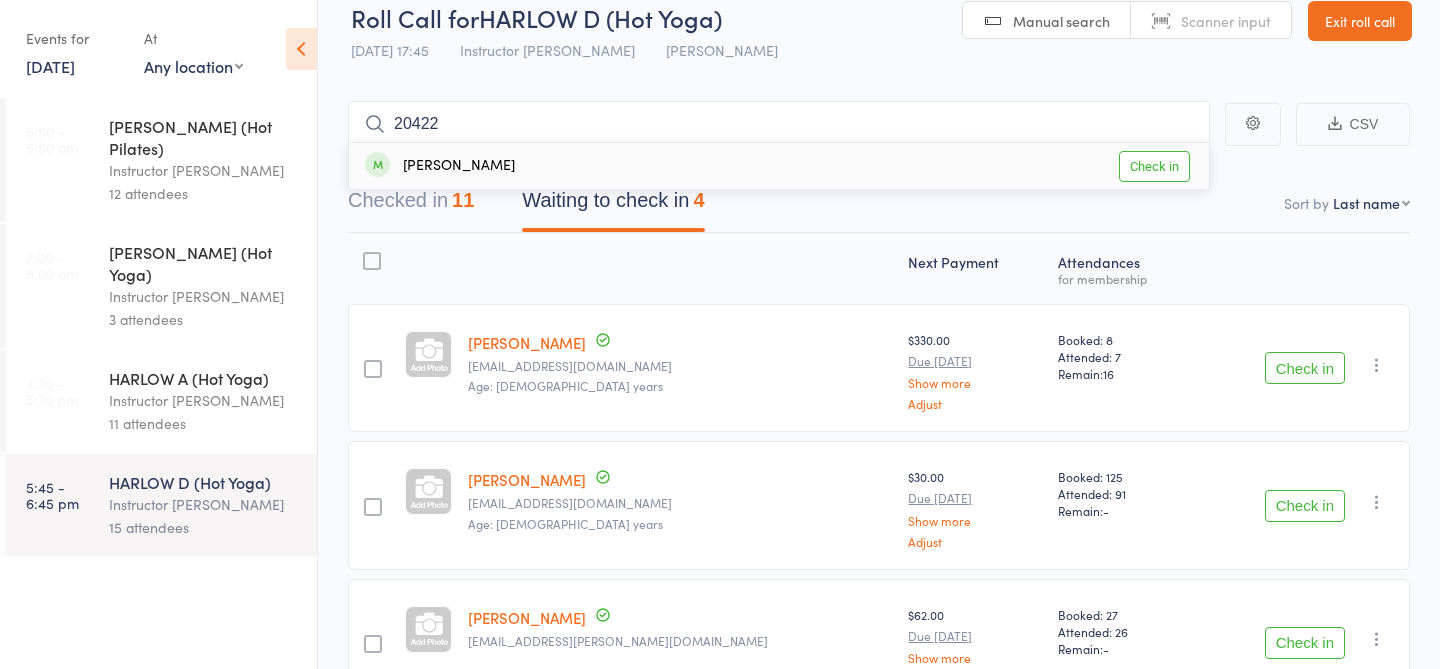 click on "Check in" at bounding box center [1154, 166] 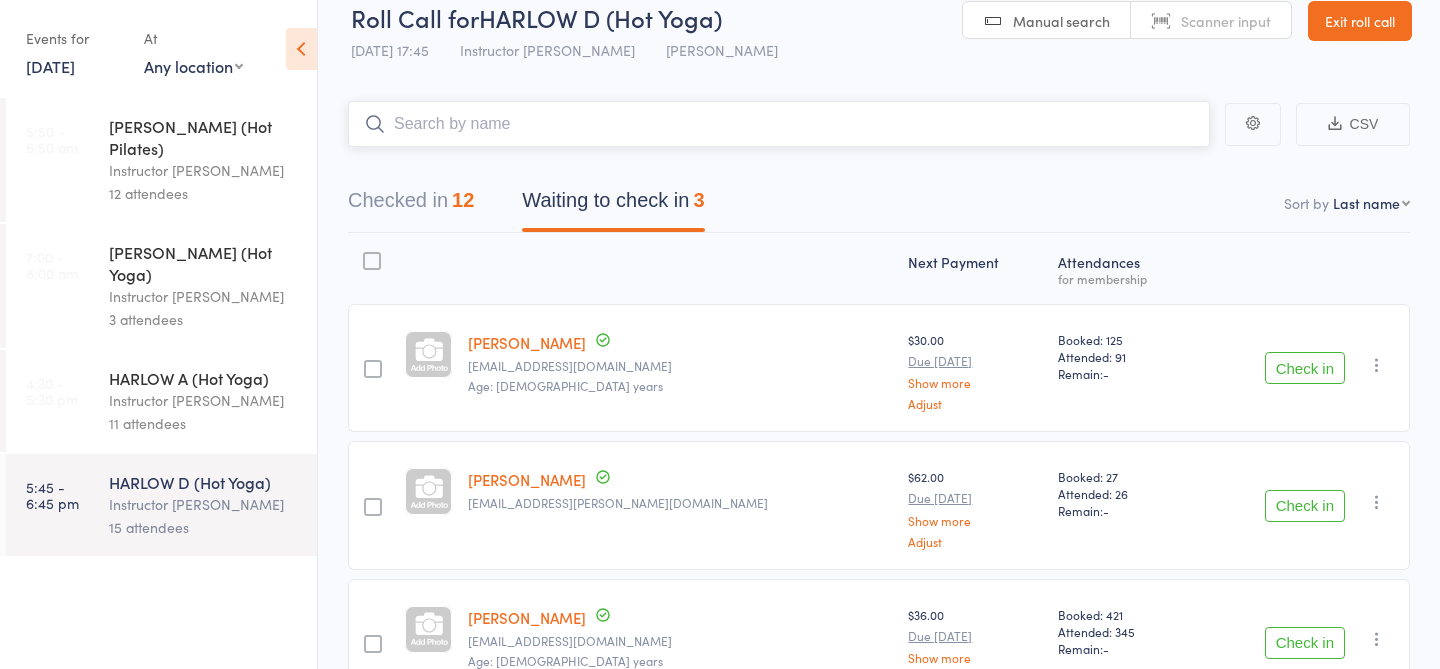 click at bounding box center [779, 124] 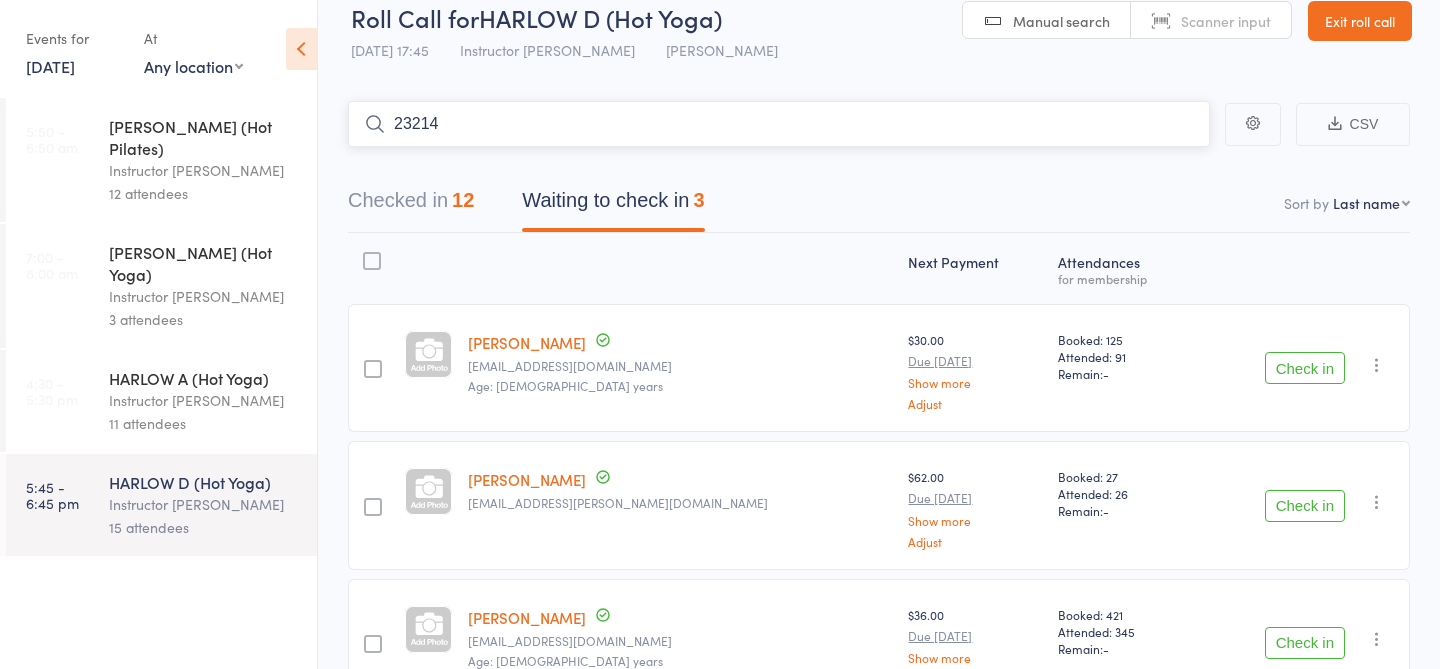 type on "23214" 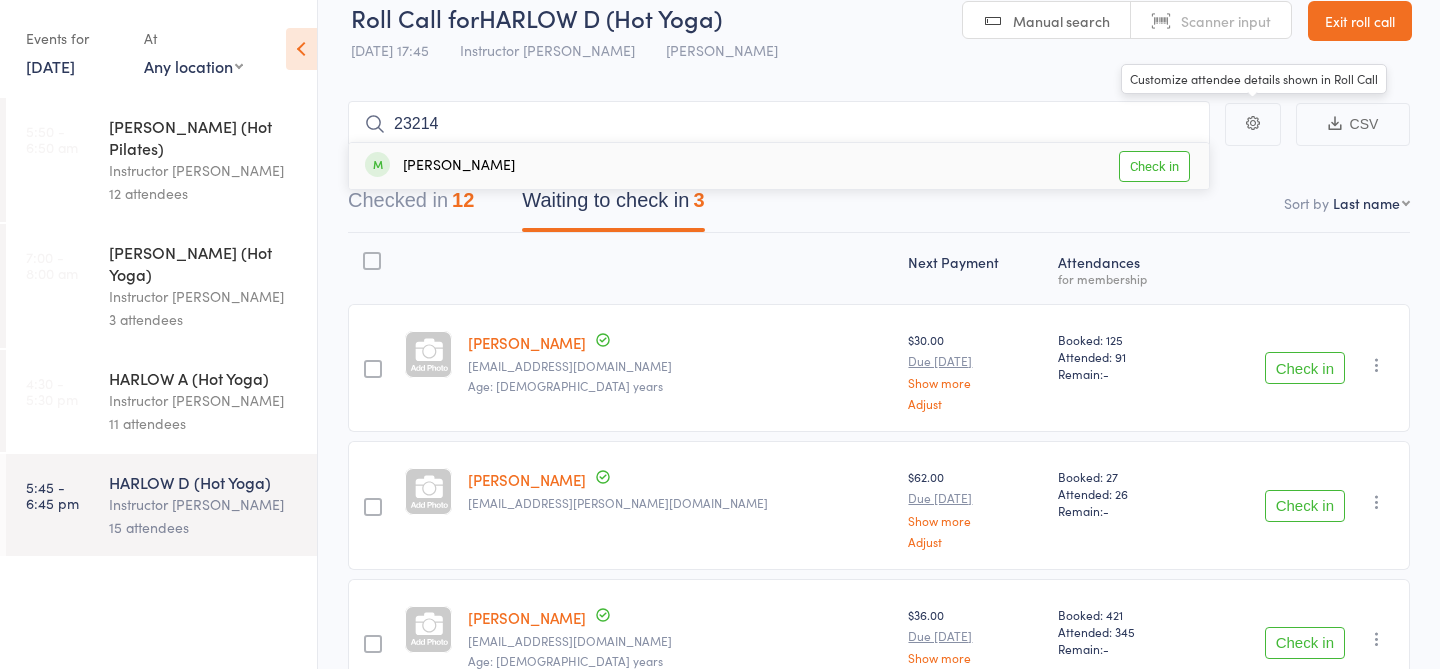 click on "Check in" at bounding box center [1154, 166] 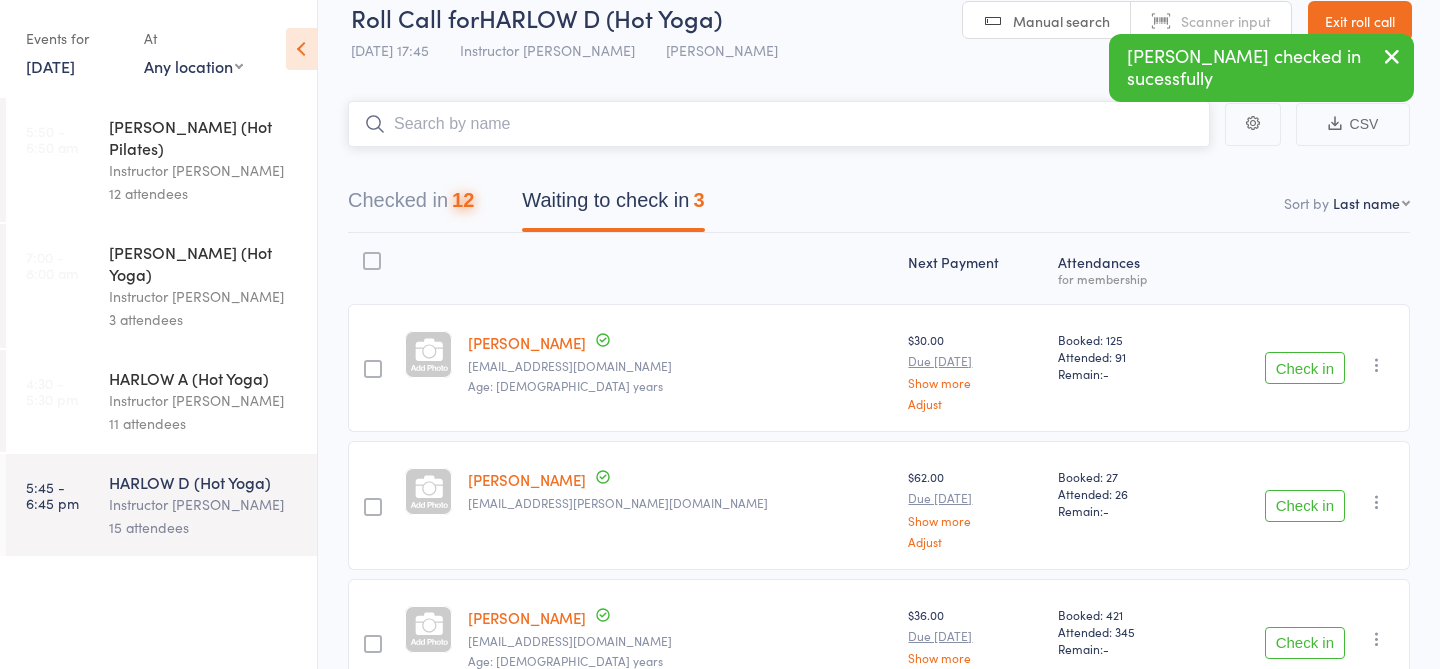 scroll, scrollTop: 16, scrollLeft: 0, axis: vertical 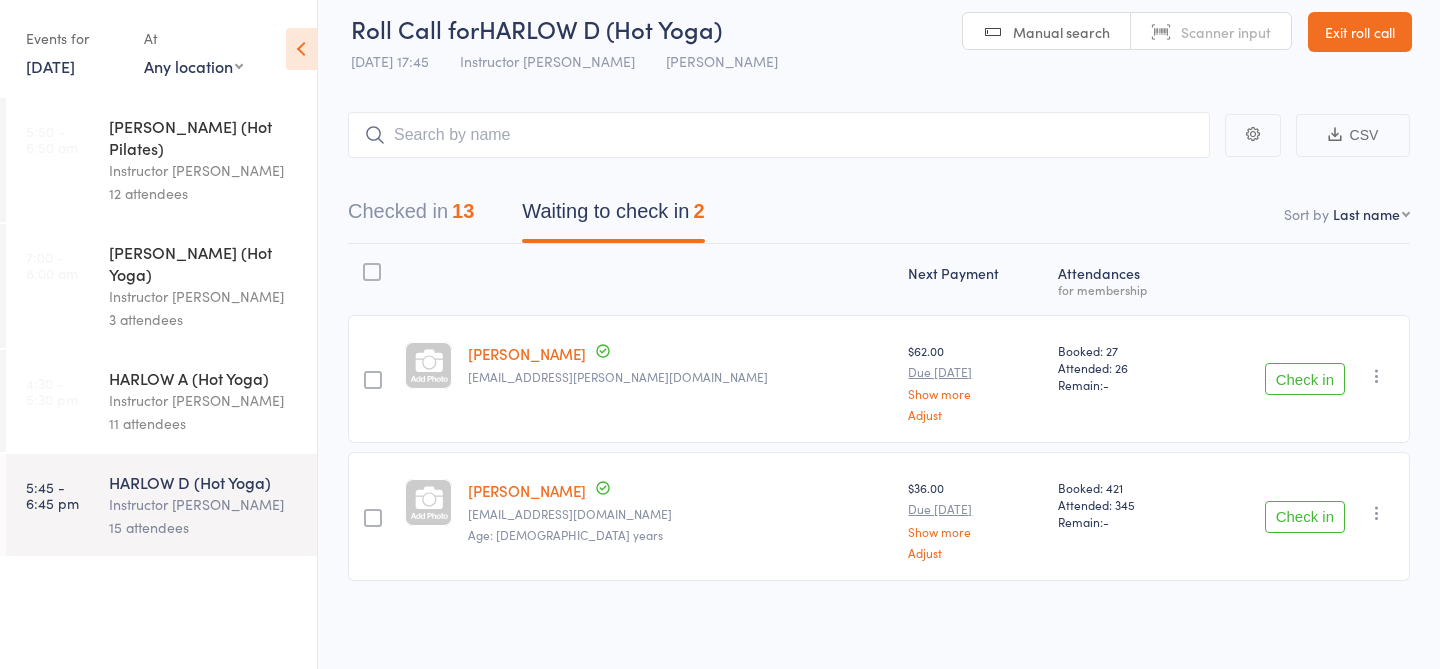 click on "Checked in  13 Waiting to check in  2" at bounding box center (879, 201) 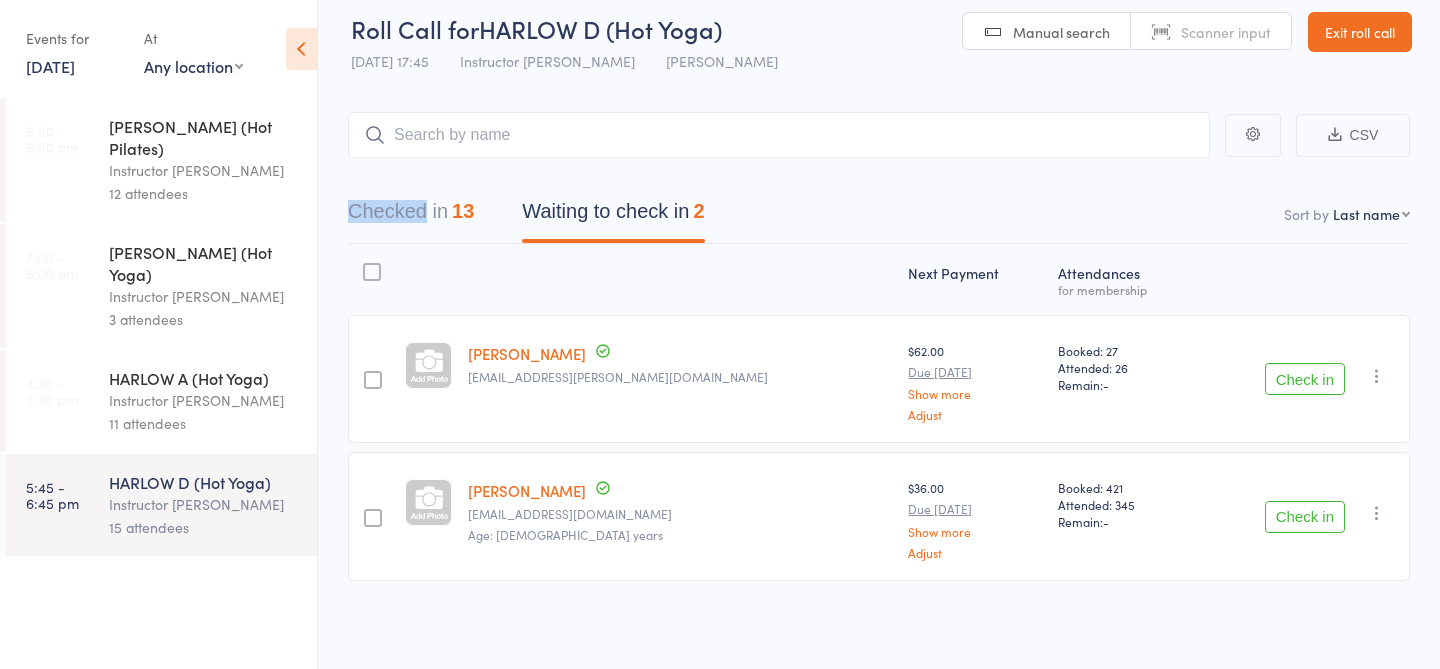 click on "Checked in  13 Waiting to check in  2" at bounding box center (879, 201) 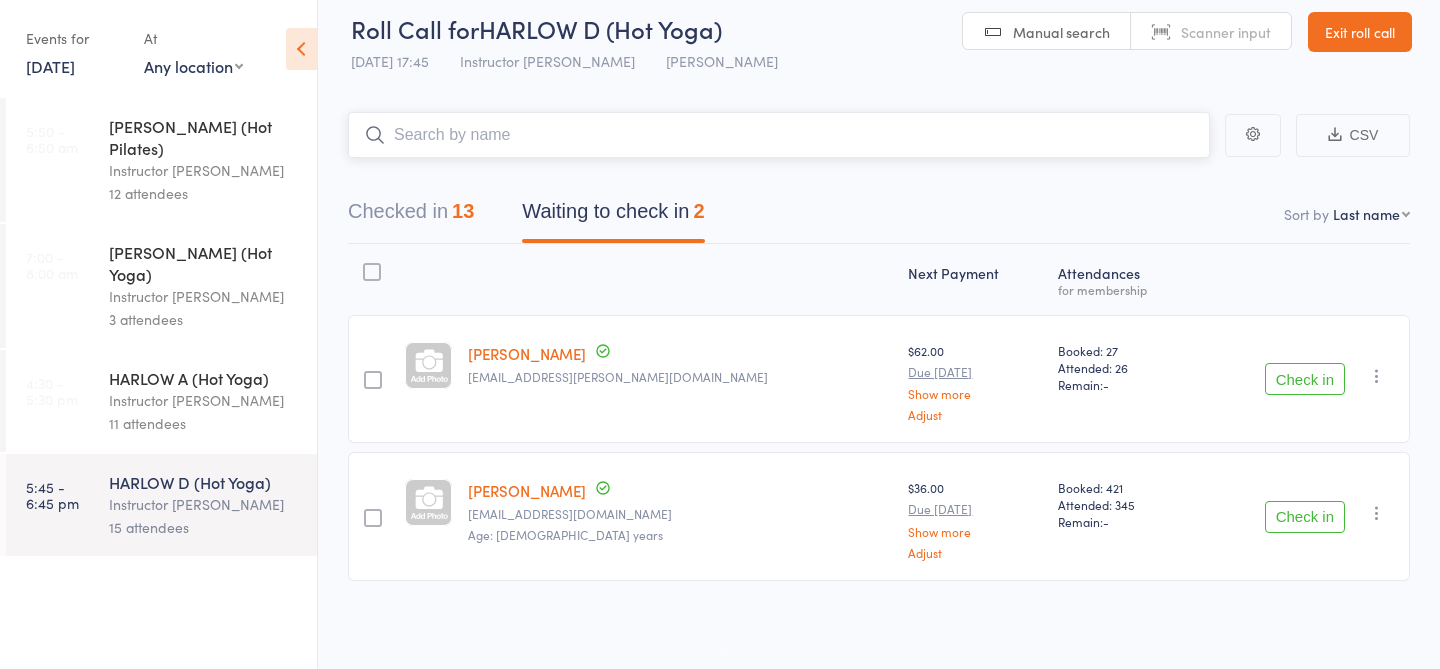 click at bounding box center [779, 135] 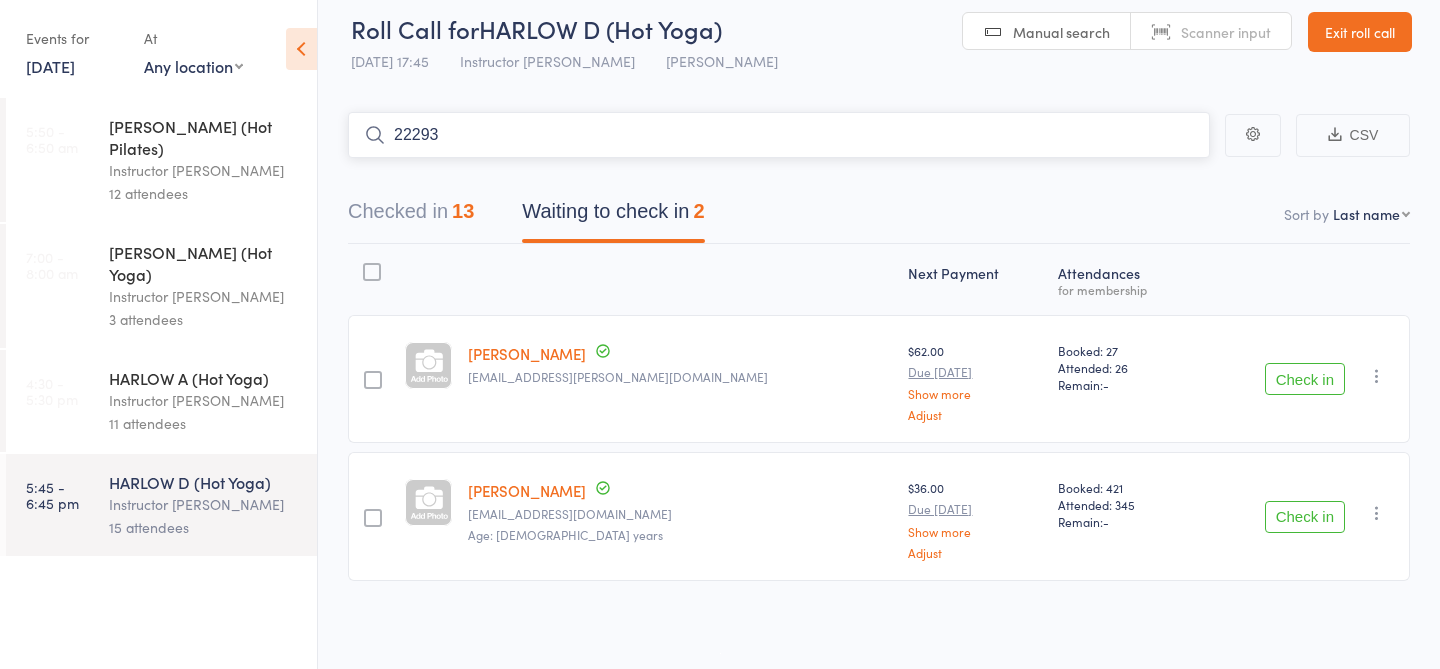 type on "22293" 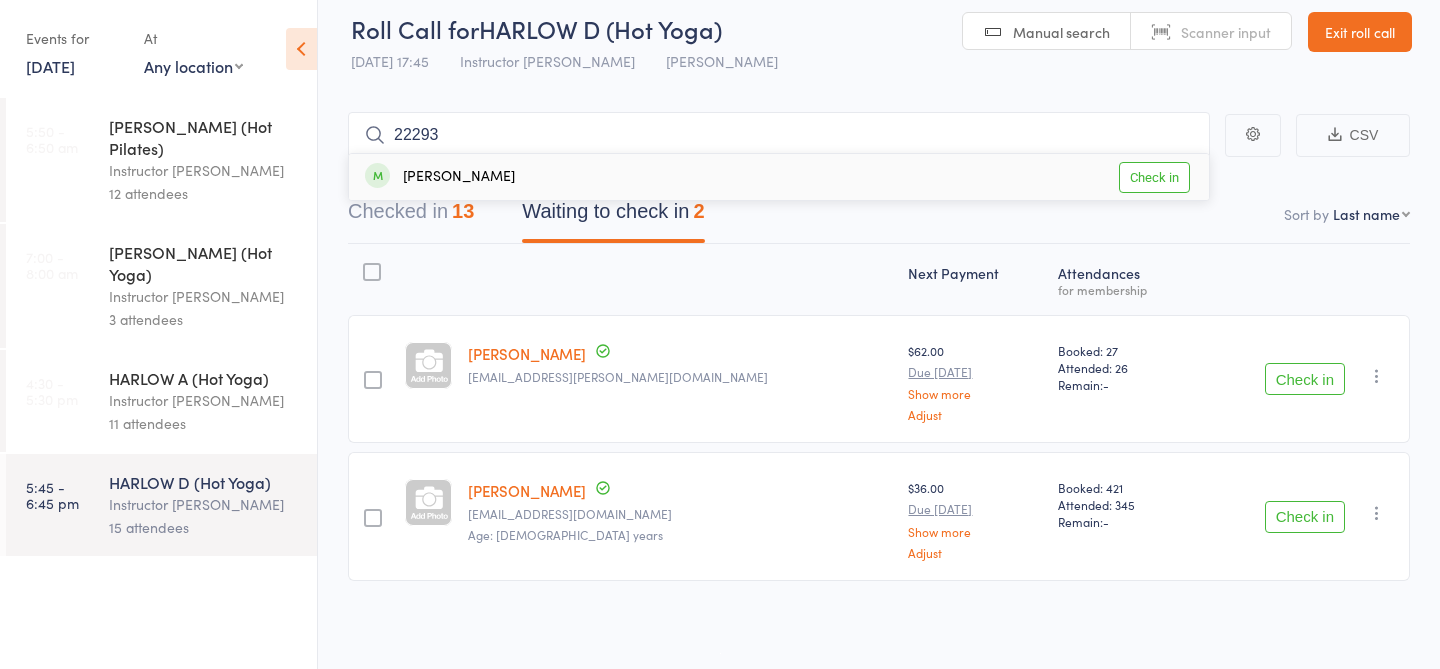 click on "Check in" at bounding box center [1154, 177] 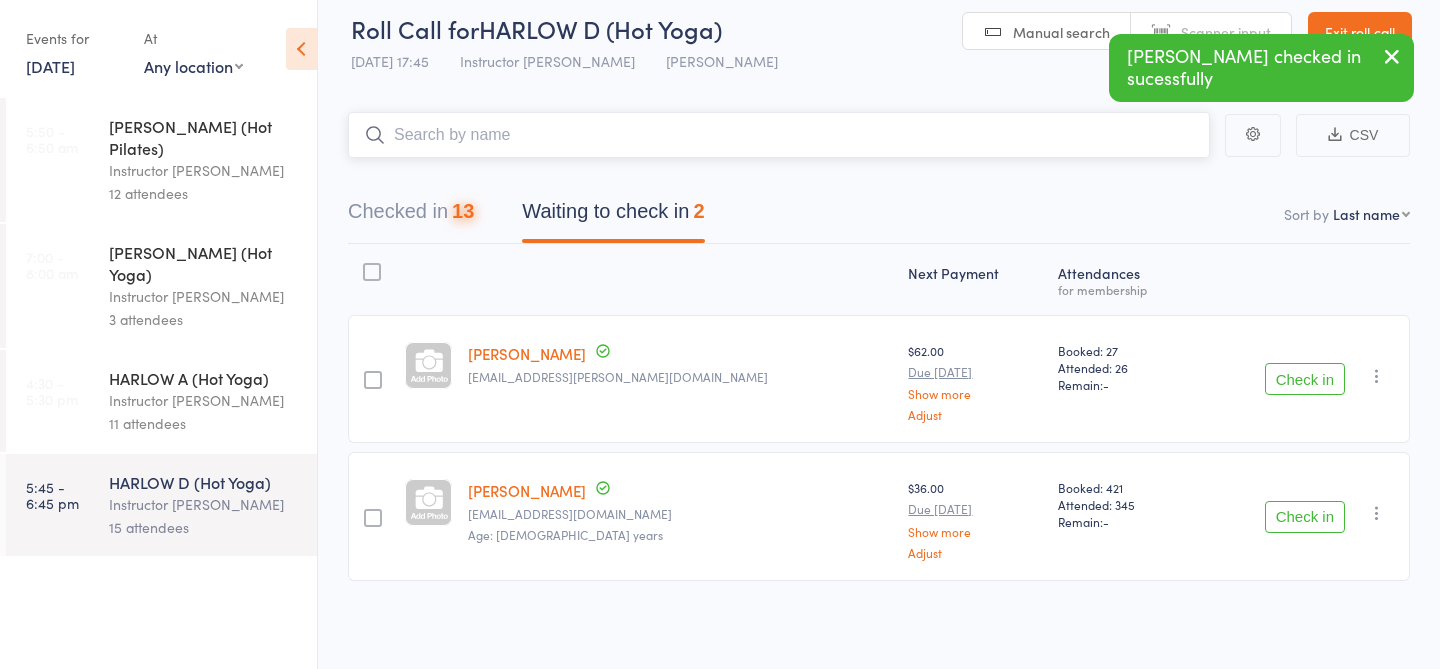 scroll, scrollTop: 1, scrollLeft: 0, axis: vertical 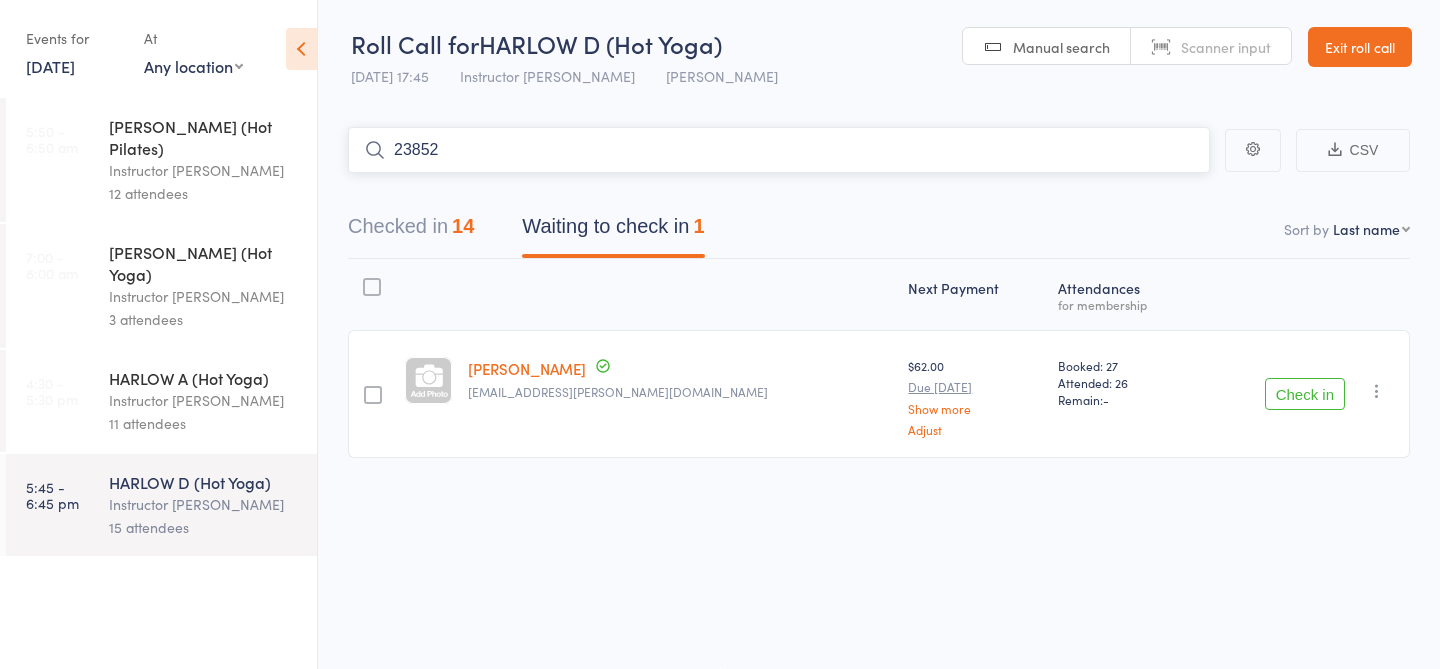 type on "23852" 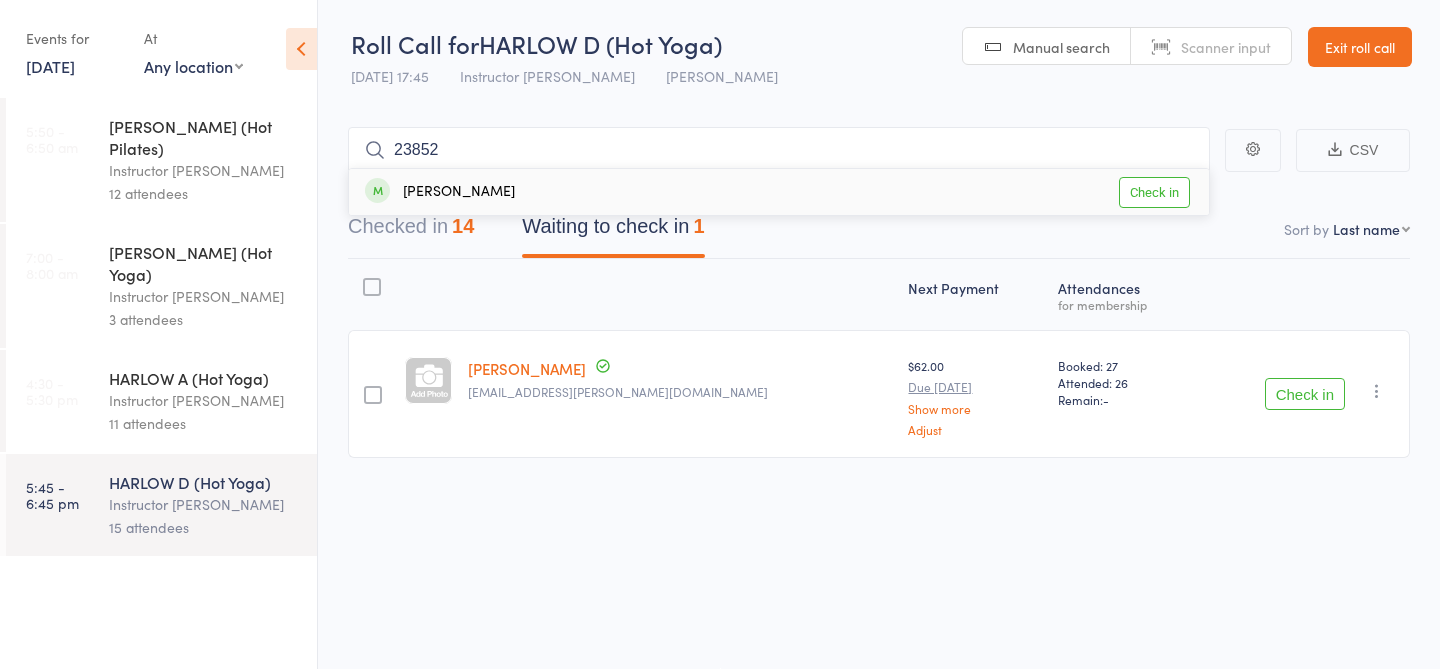 click on "Check in" at bounding box center [1154, 192] 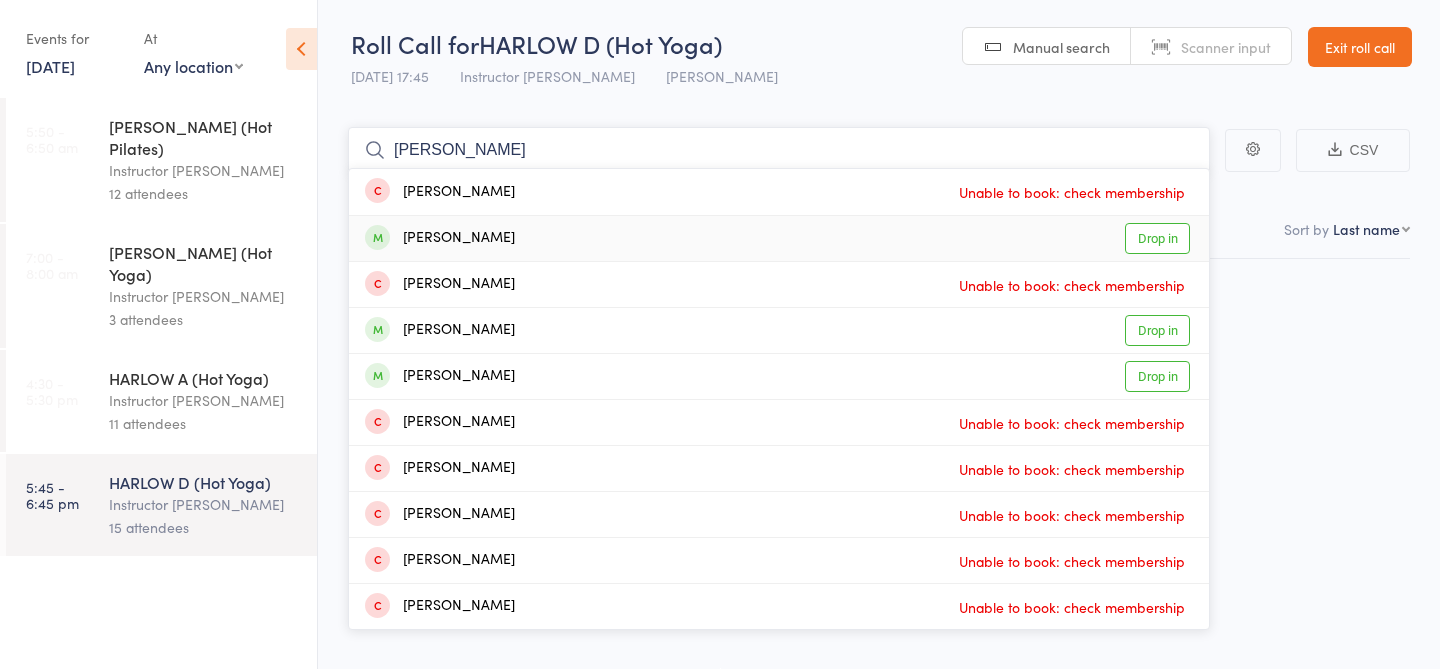 type on "jane" 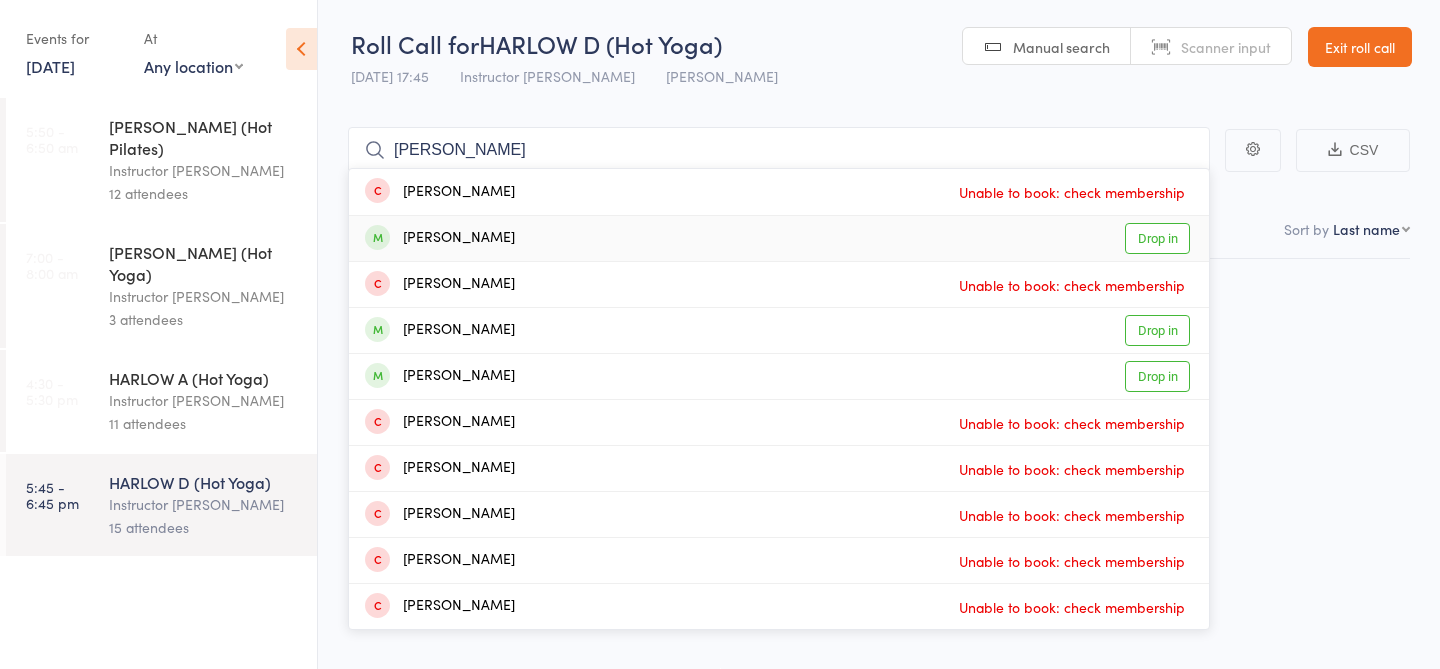 click on "Drop in" at bounding box center [1157, 238] 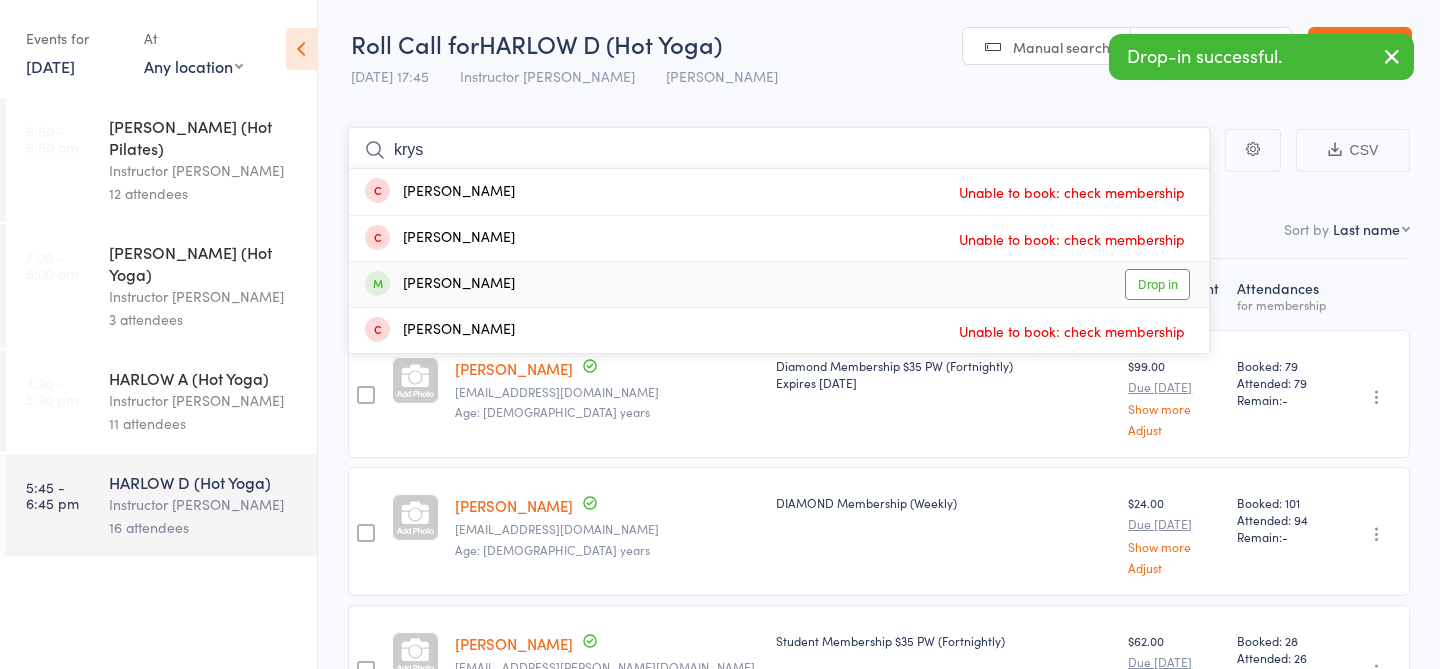type on "krys" 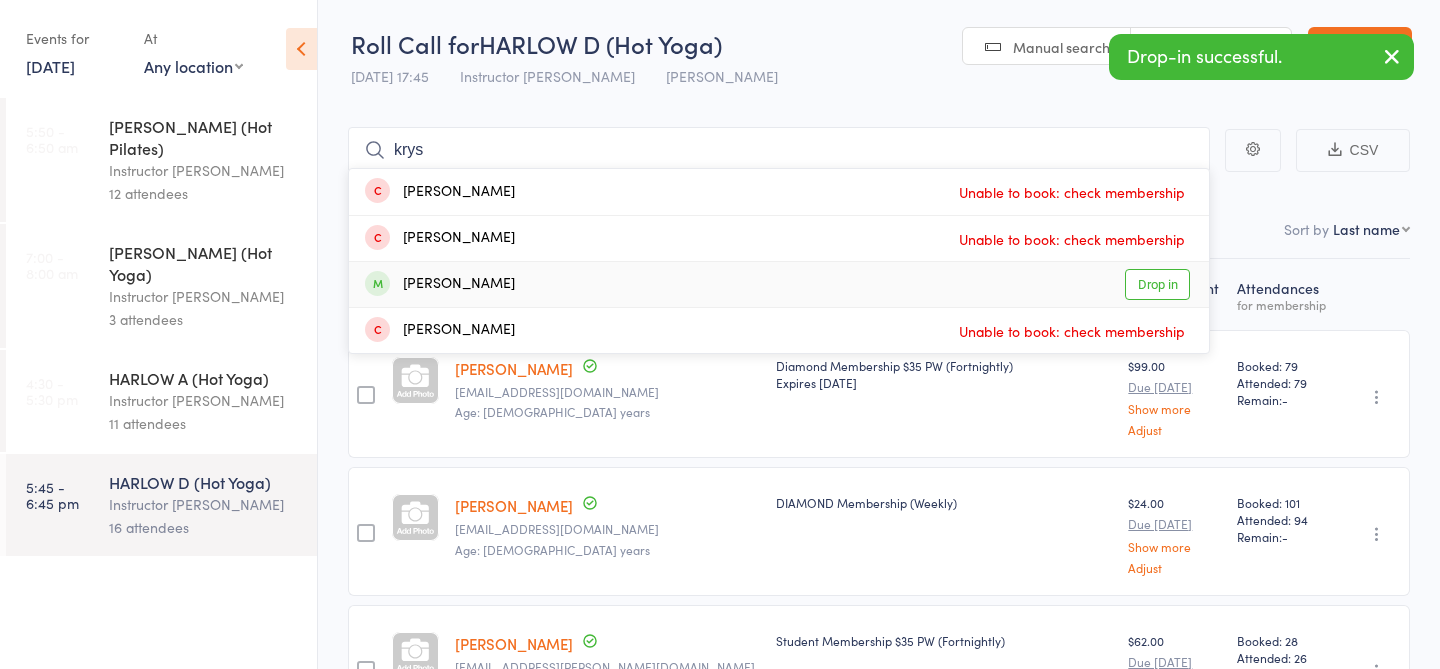 click on "Drop in" at bounding box center (1157, 284) 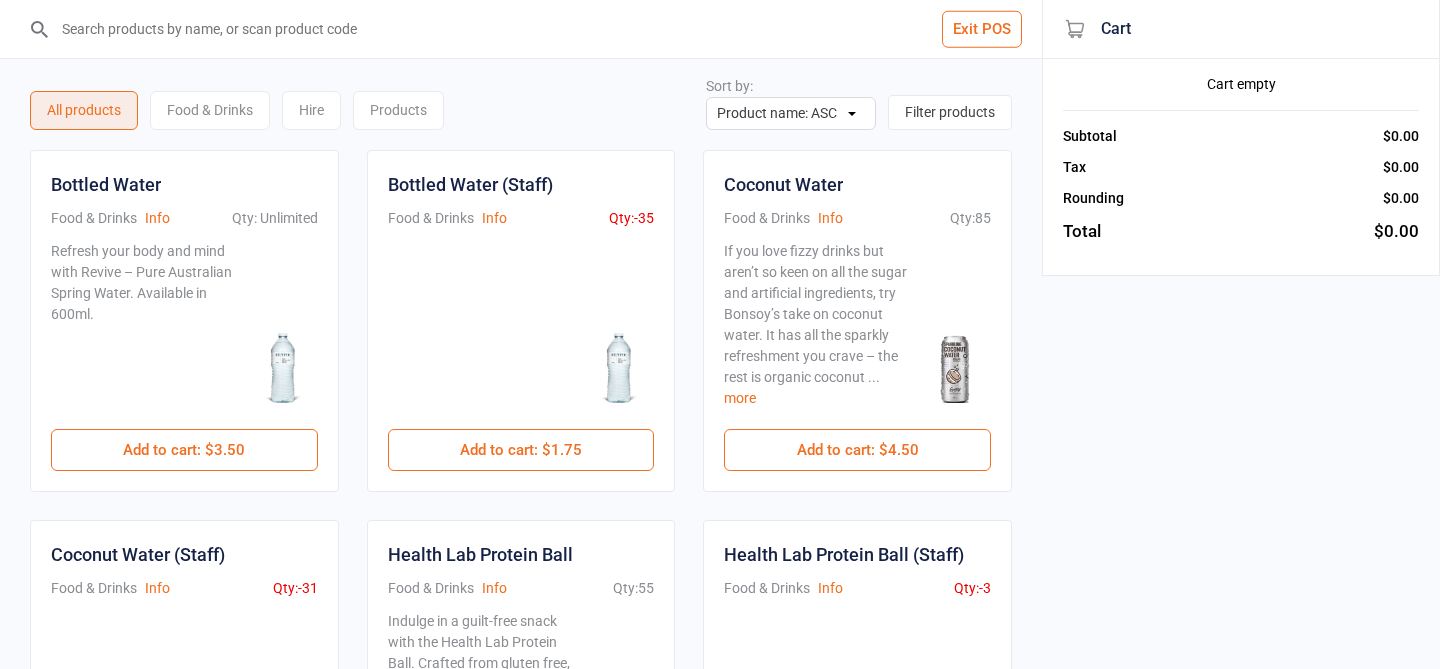 scroll, scrollTop: 269, scrollLeft: 0, axis: vertical 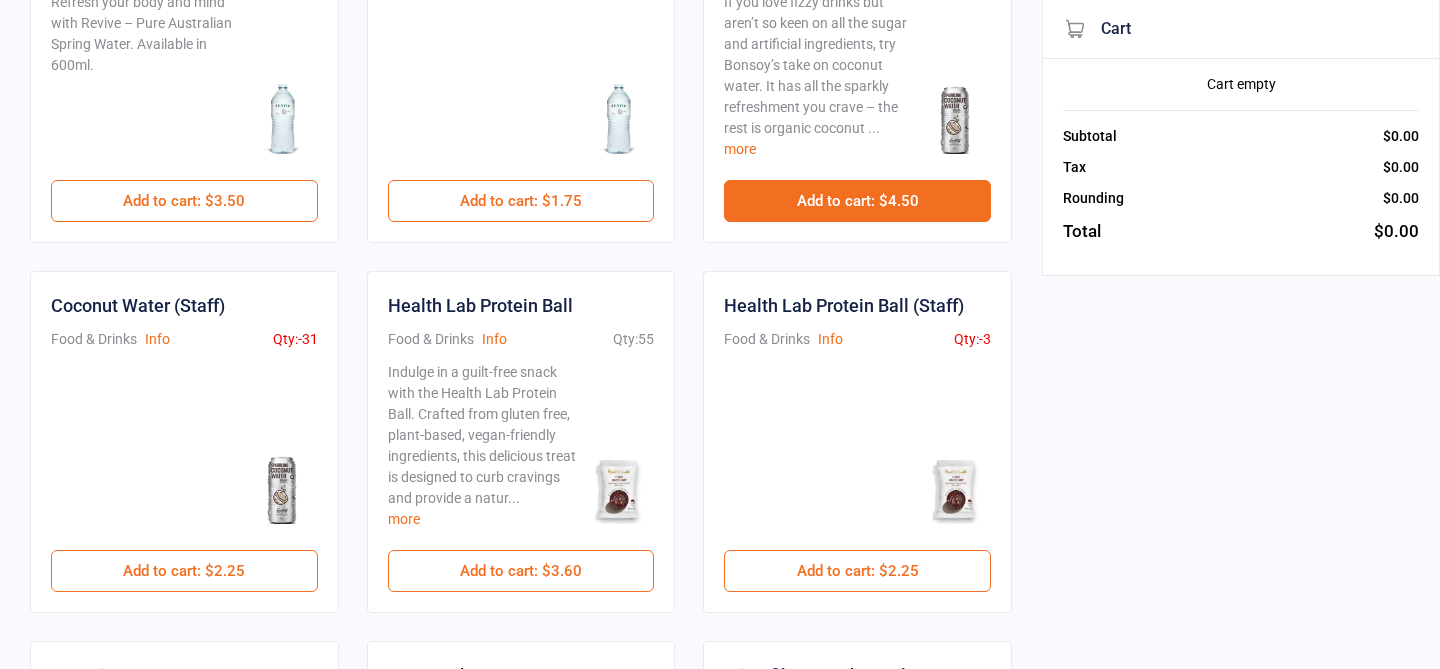 click on "Add to cart :   $4.50" at bounding box center [857, 201] 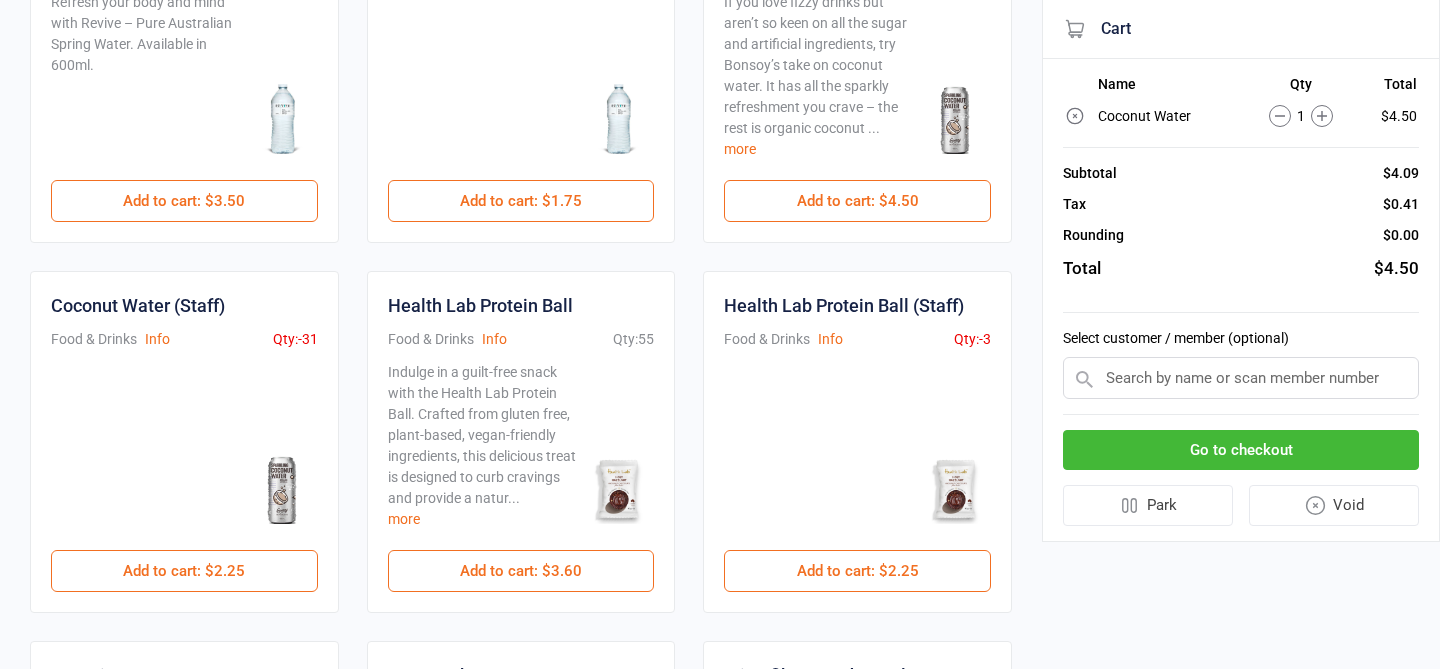 click on "Go to checkout" at bounding box center (1241, 450) 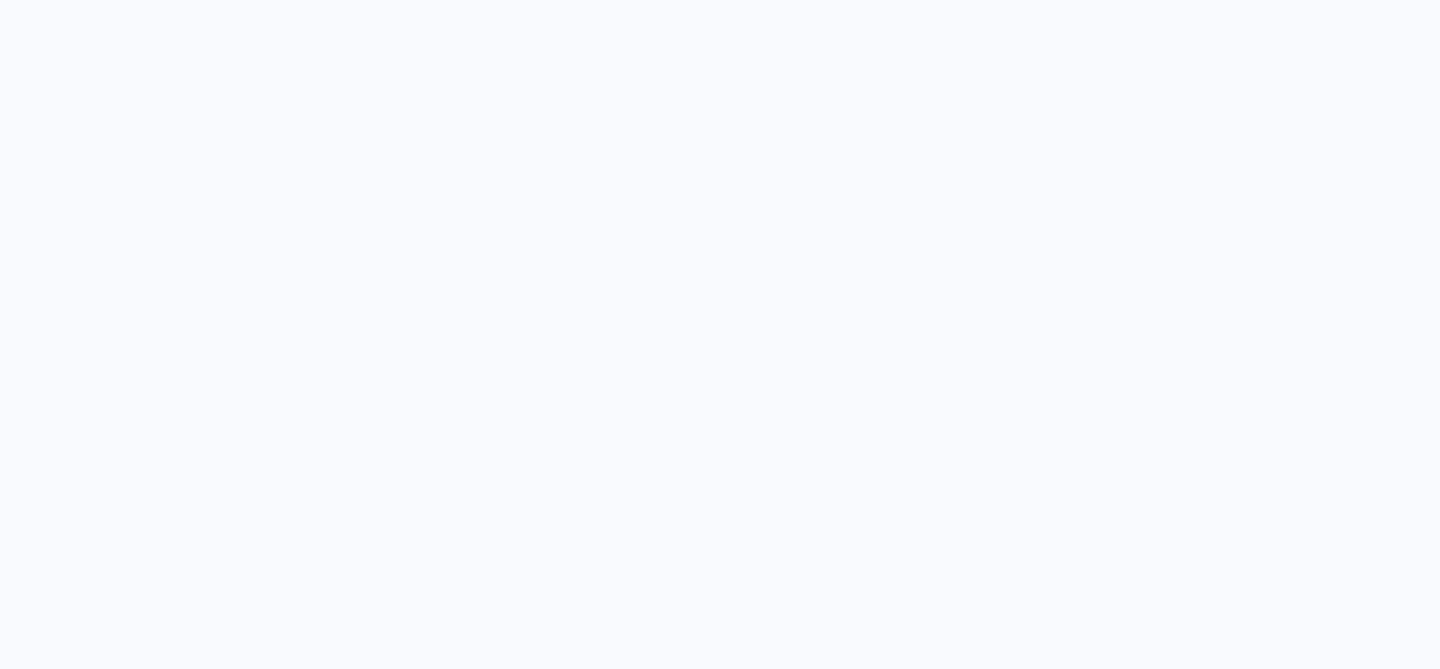 scroll, scrollTop: 52, scrollLeft: 0, axis: vertical 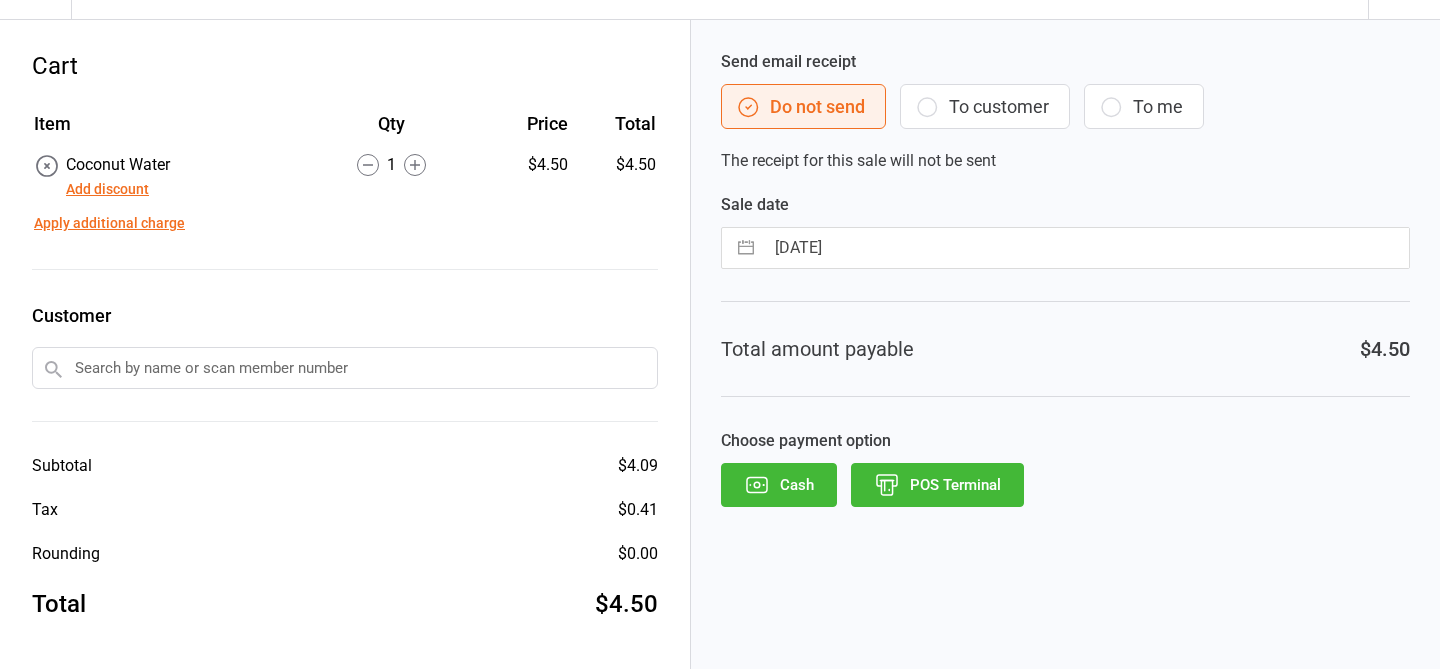 click on "POS Terminal" at bounding box center (937, 485) 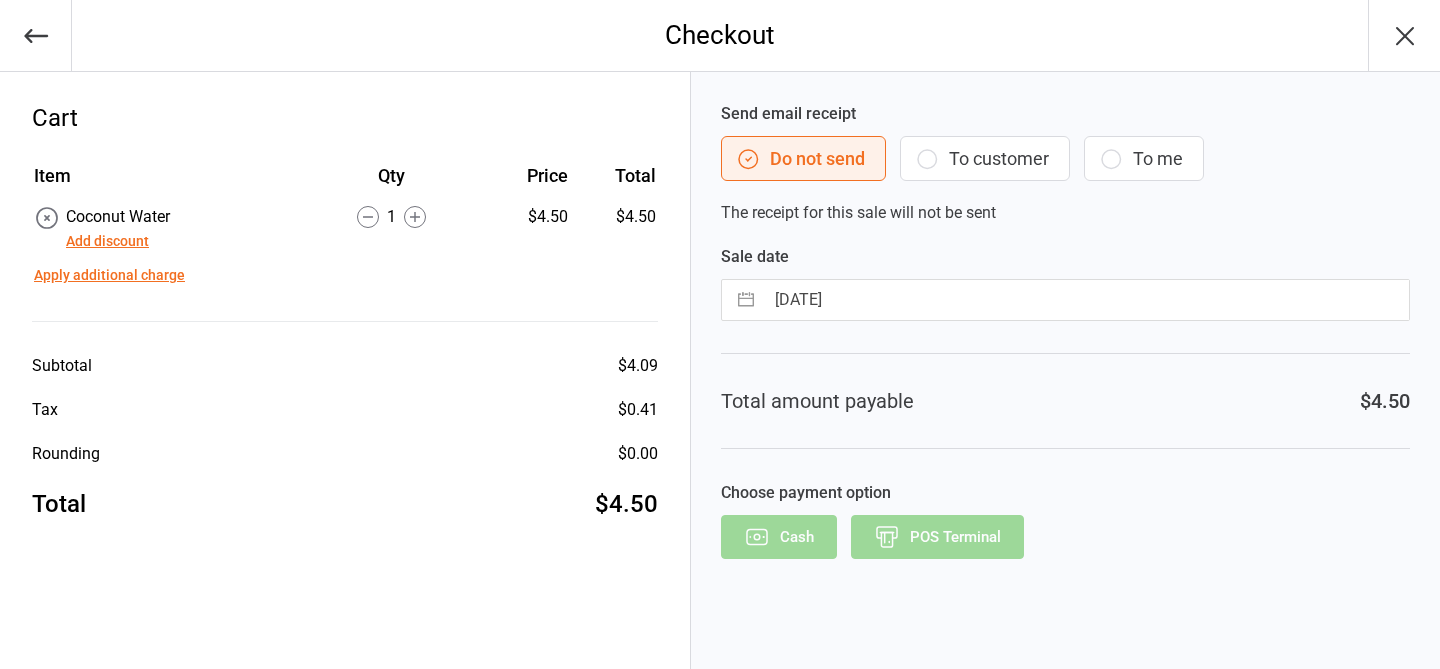 scroll, scrollTop: 0, scrollLeft: 0, axis: both 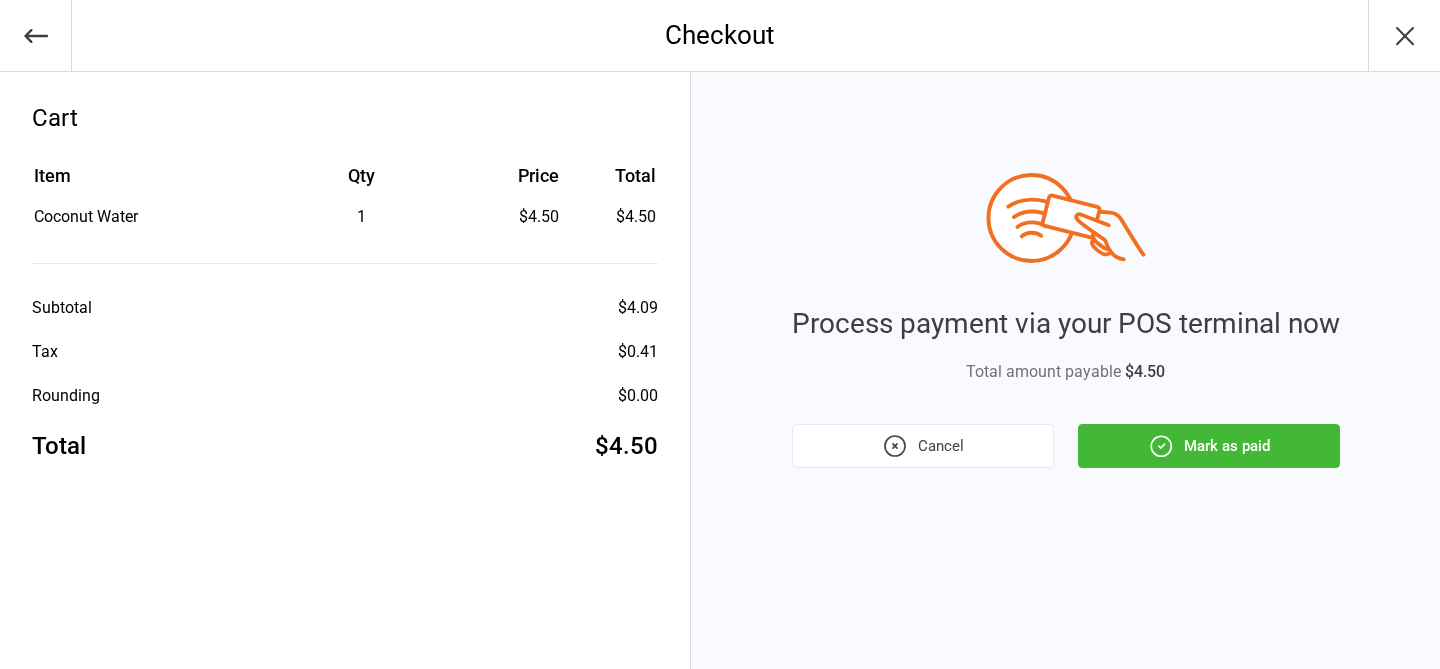 click on "Mark as paid" at bounding box center (1209, 446) 